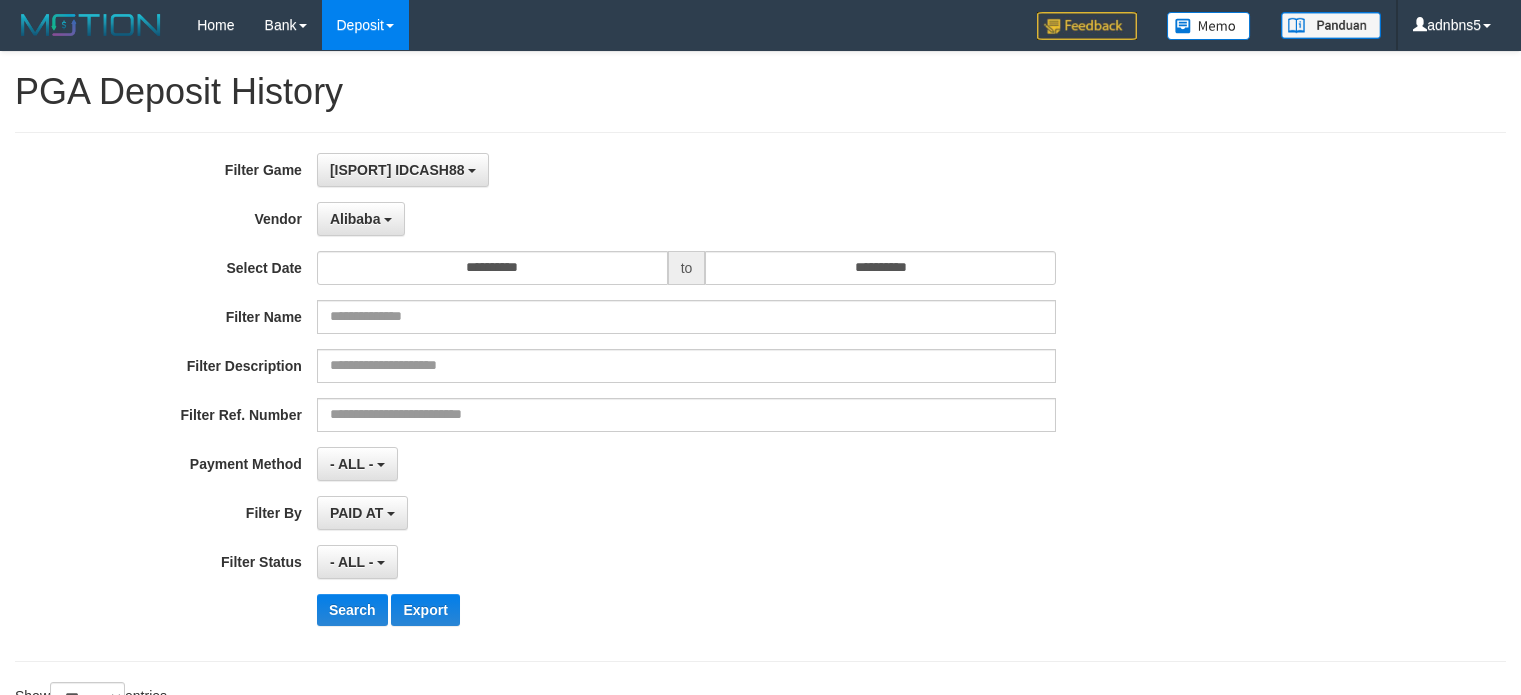 select on "**********" 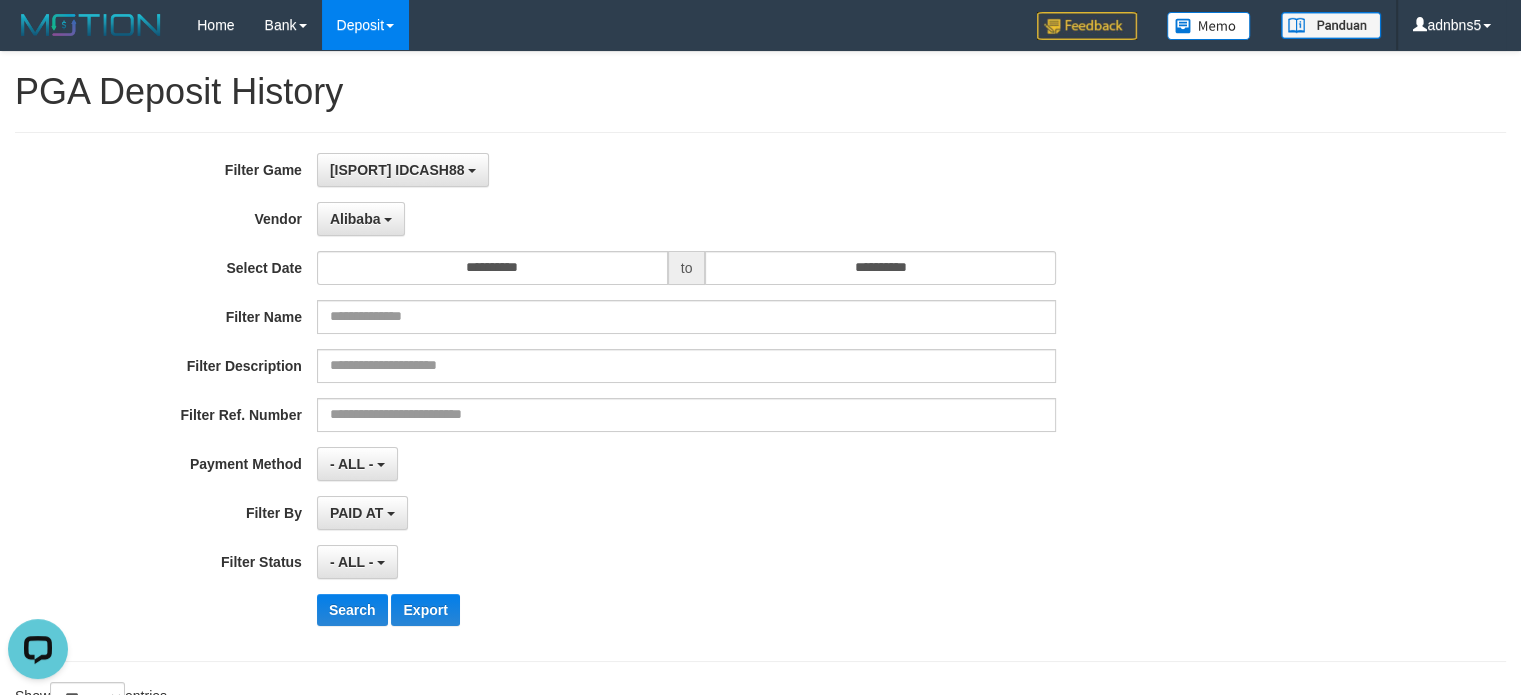 scroll, scrollTop: 0, scrollLeft: 0, axis: both 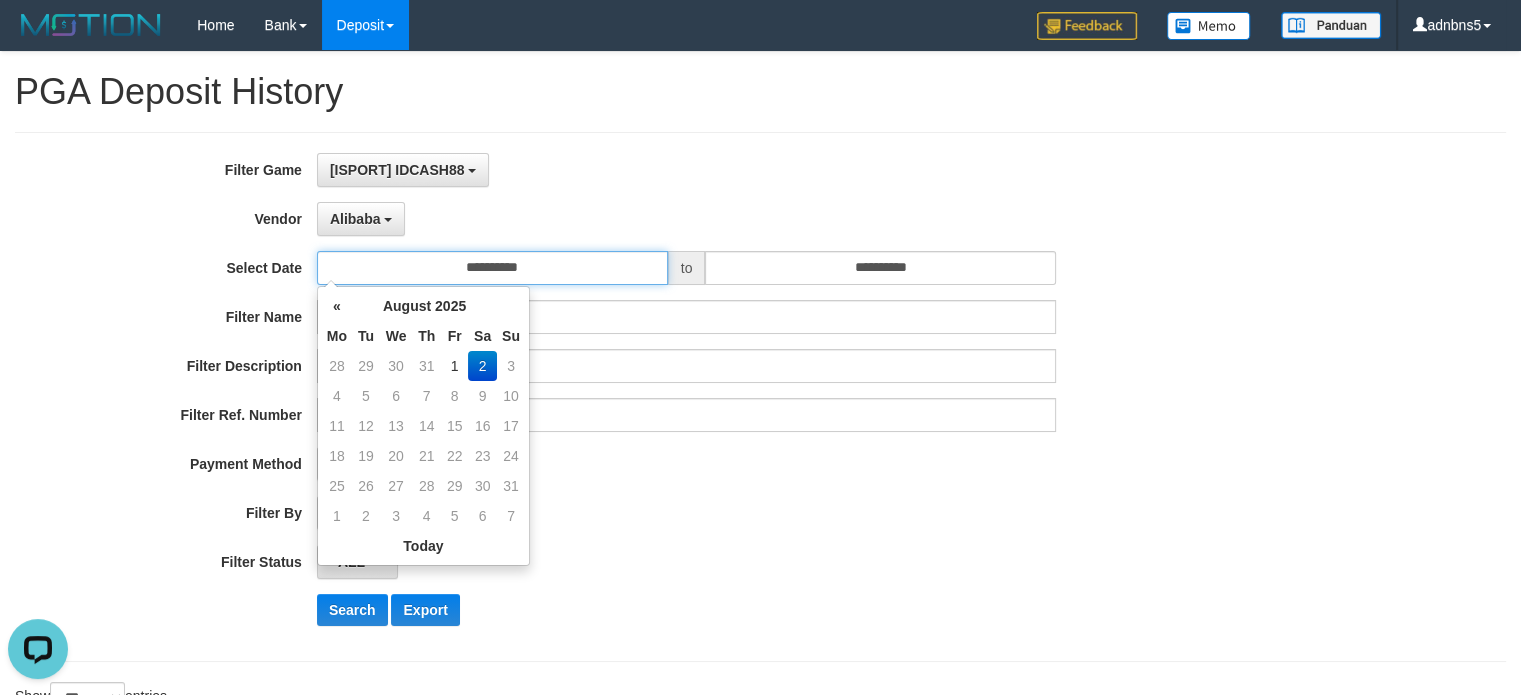 click on "**********" at bounding box center [492, 268] 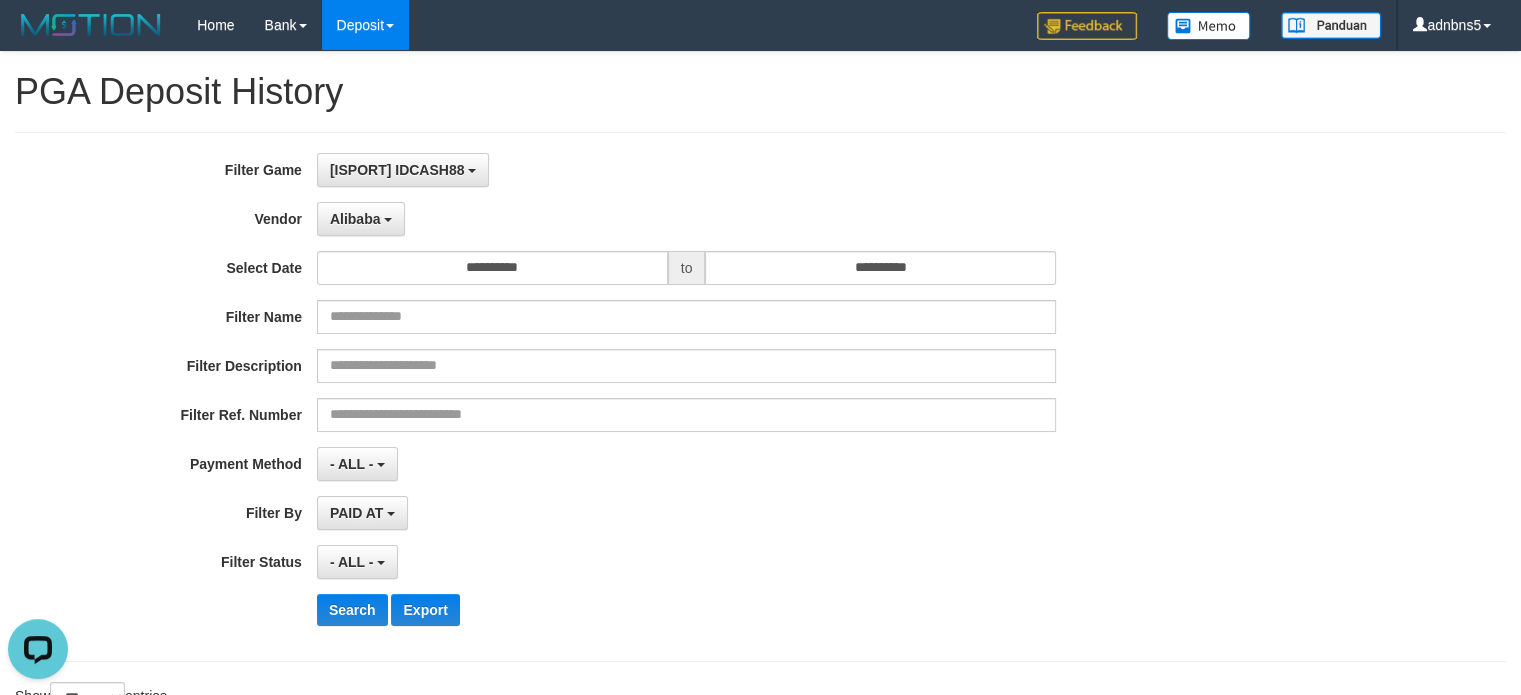 click on "- ALL -    SELECT ALL  - ALL -  SELECT STATUS
PENDING/UNPAID
PAID
CANCELED
EXPIRED" at bounding box center (686, 562) 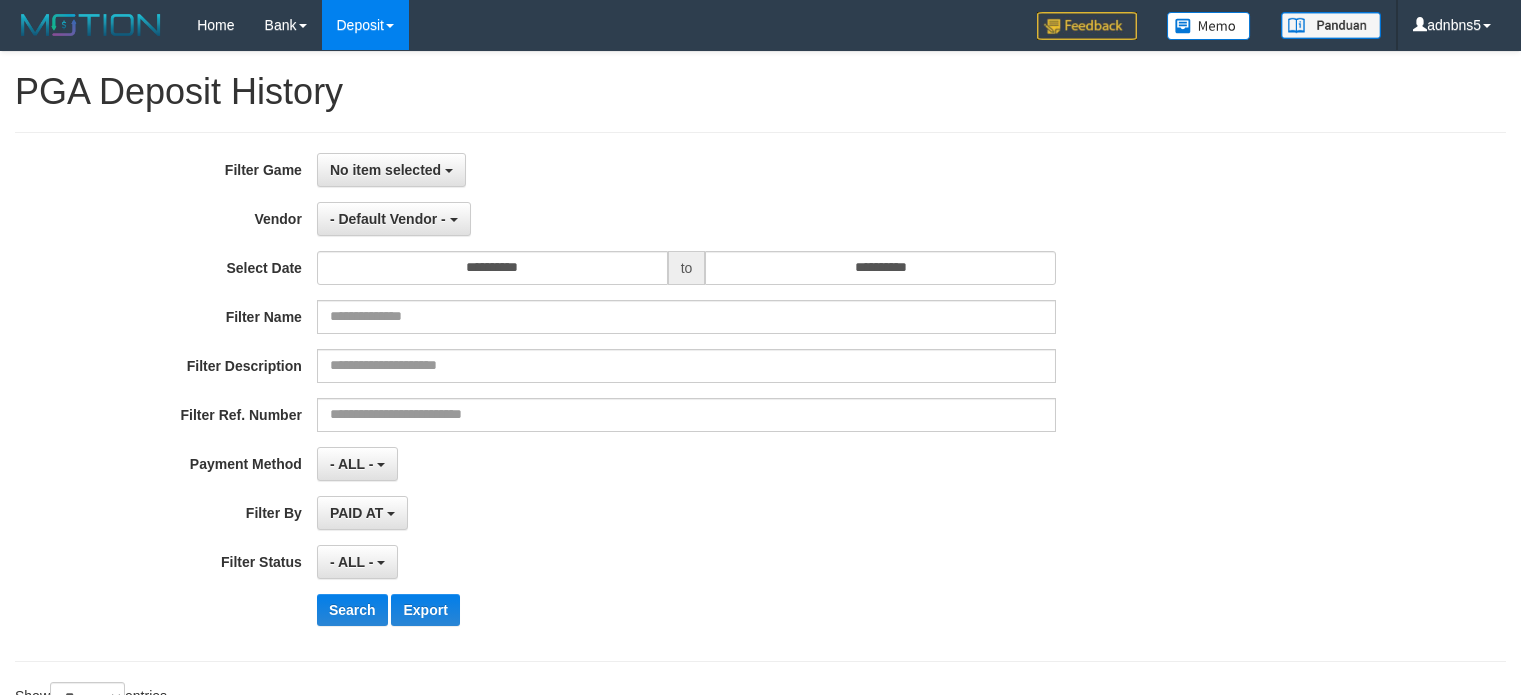 select 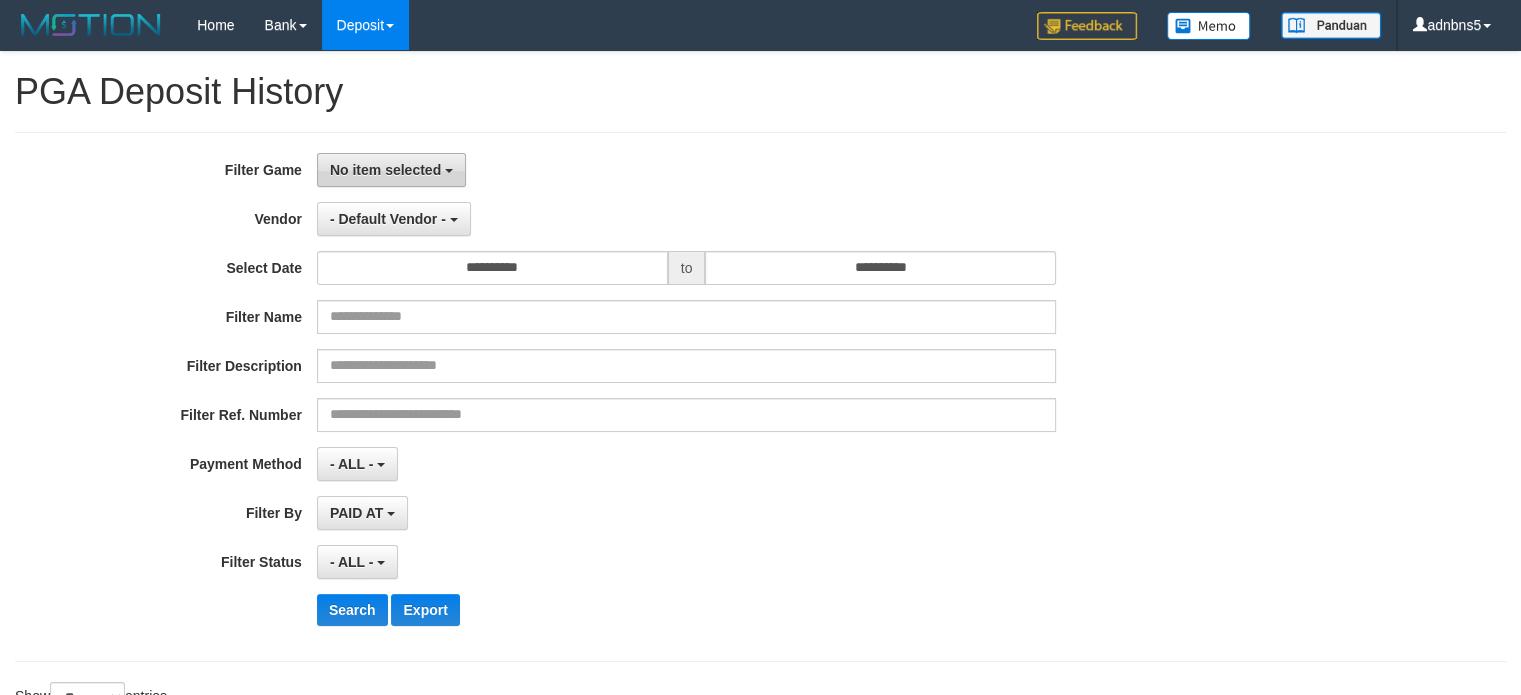 click on "No item selected" at bounding box center (391, 170) 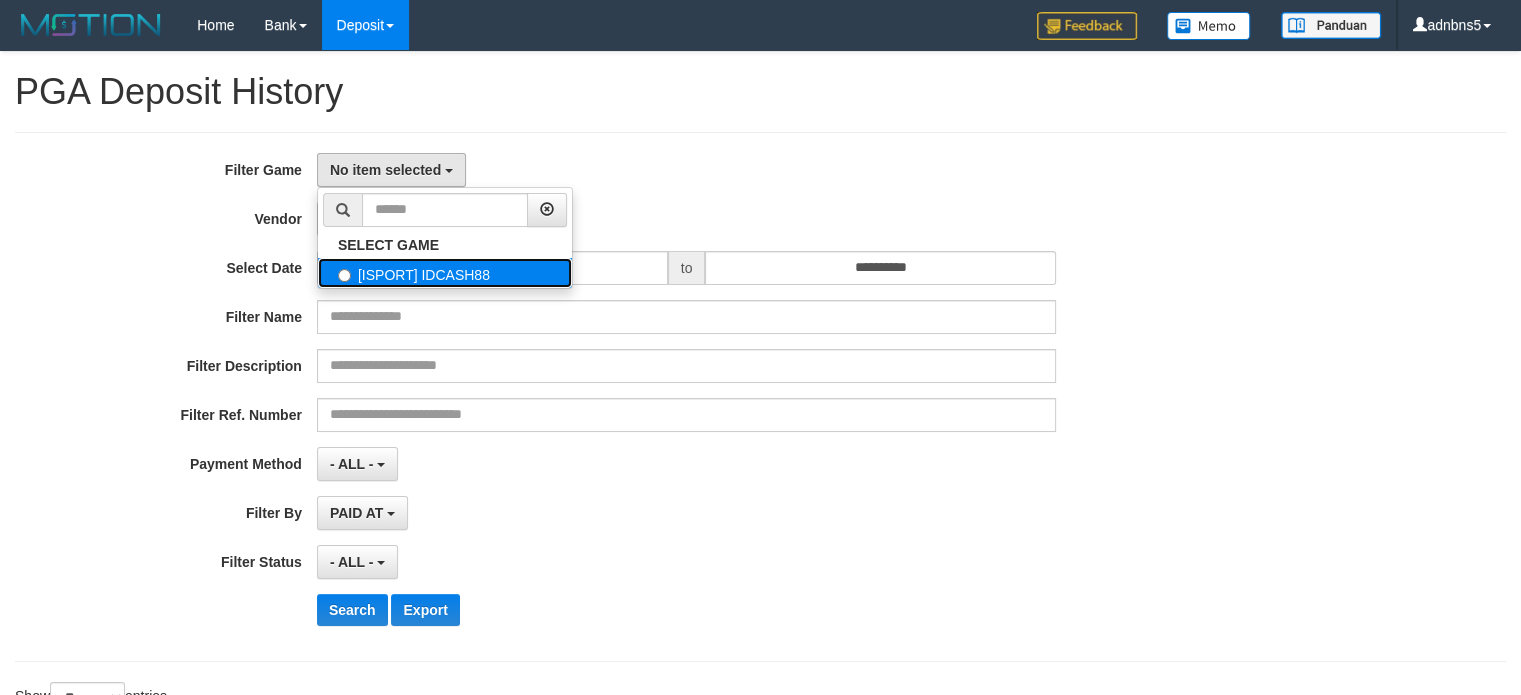 click on "[ISPORT] IDCASH88" at bounding box center [445, 273] 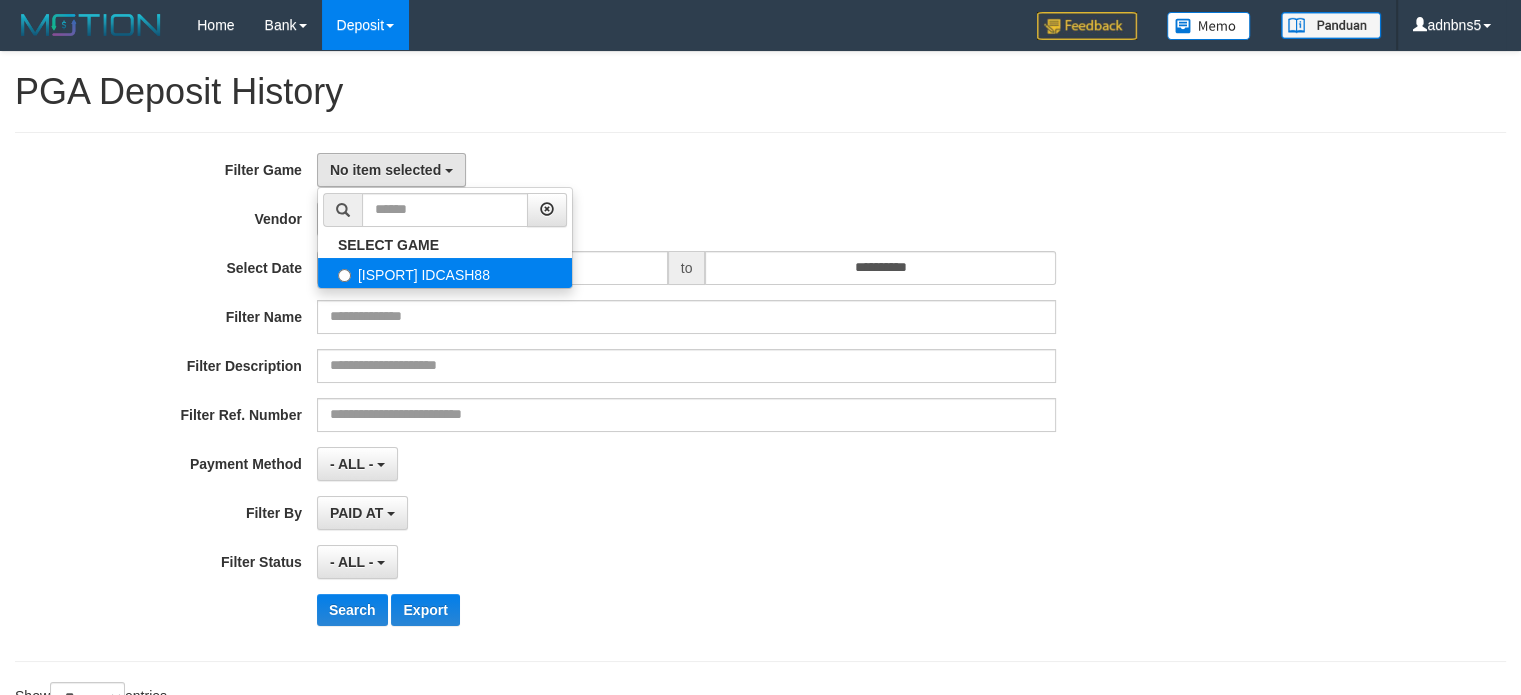 select on "***" 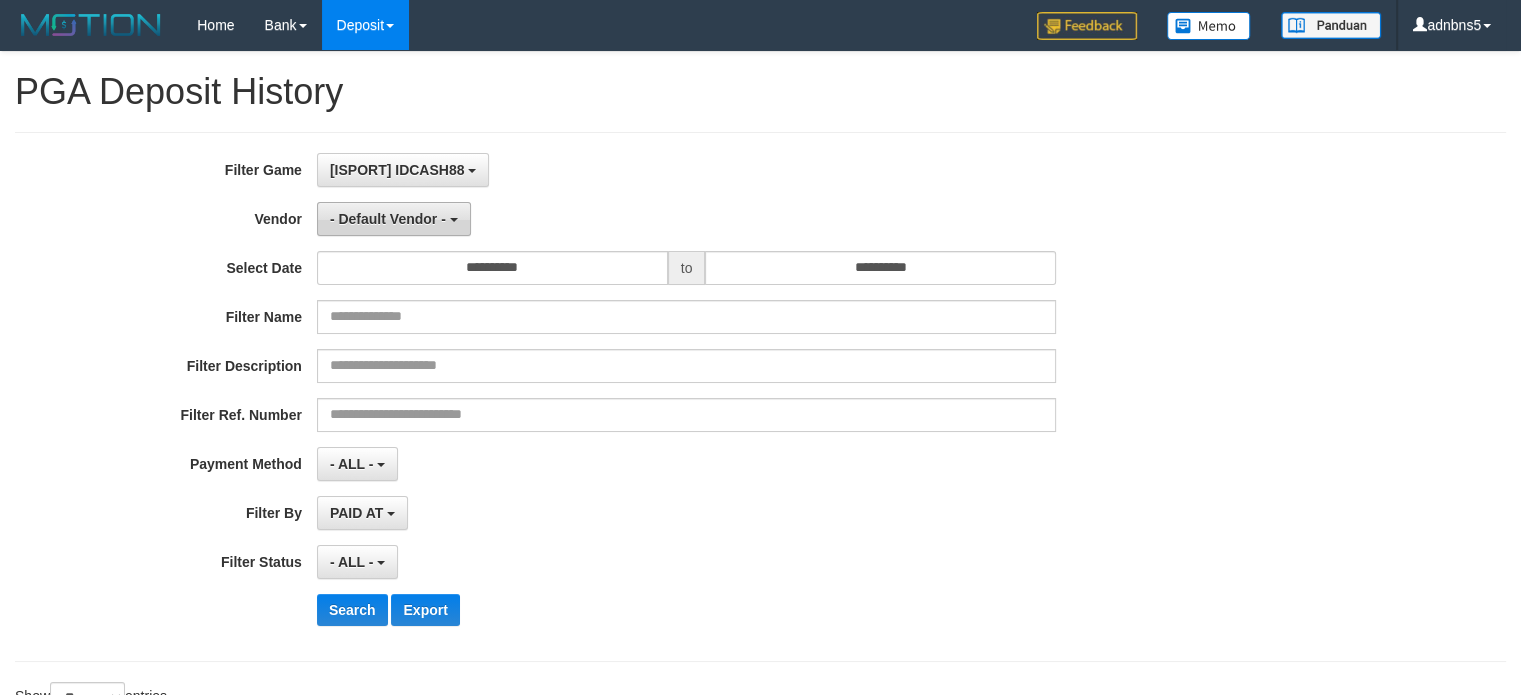 scroll, scrollTop: 17, scrollLeft: 0, axis: vertical 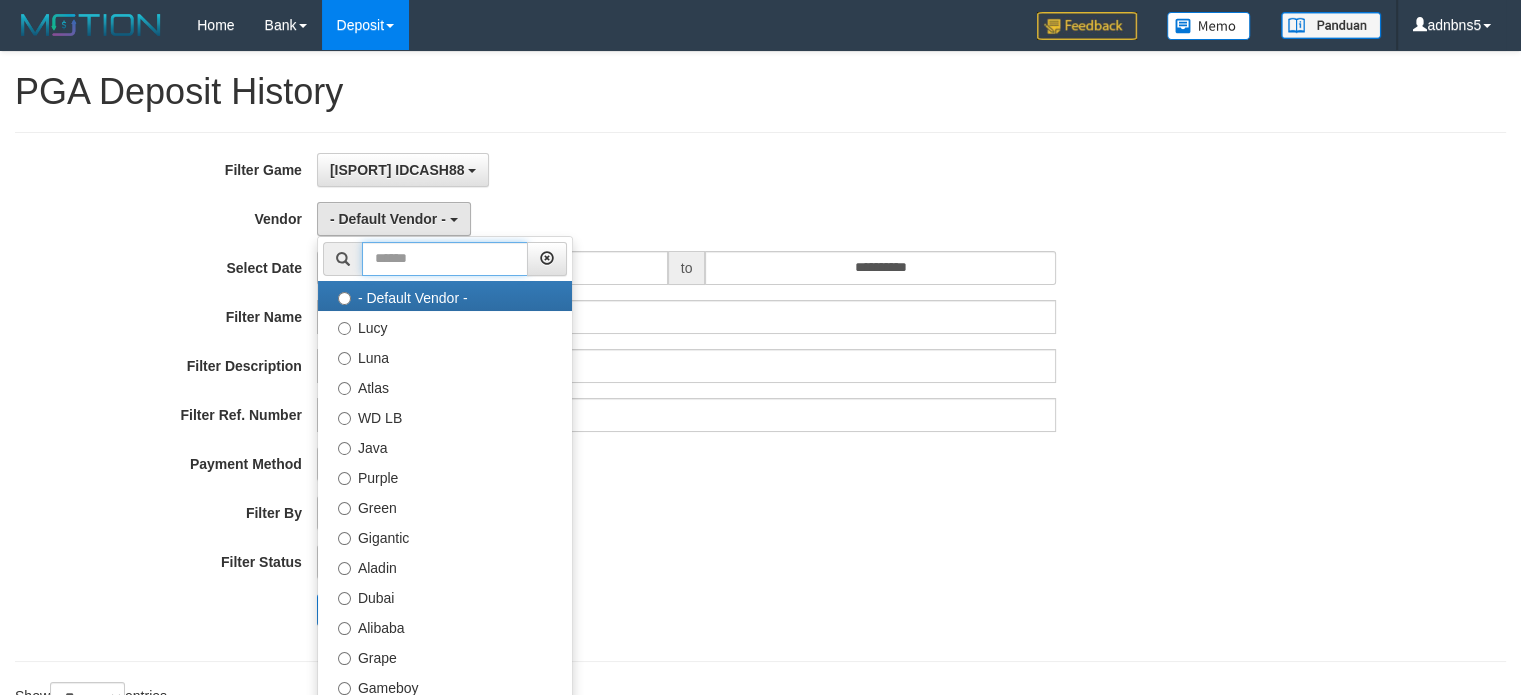 click at bounding box center (445, 259) 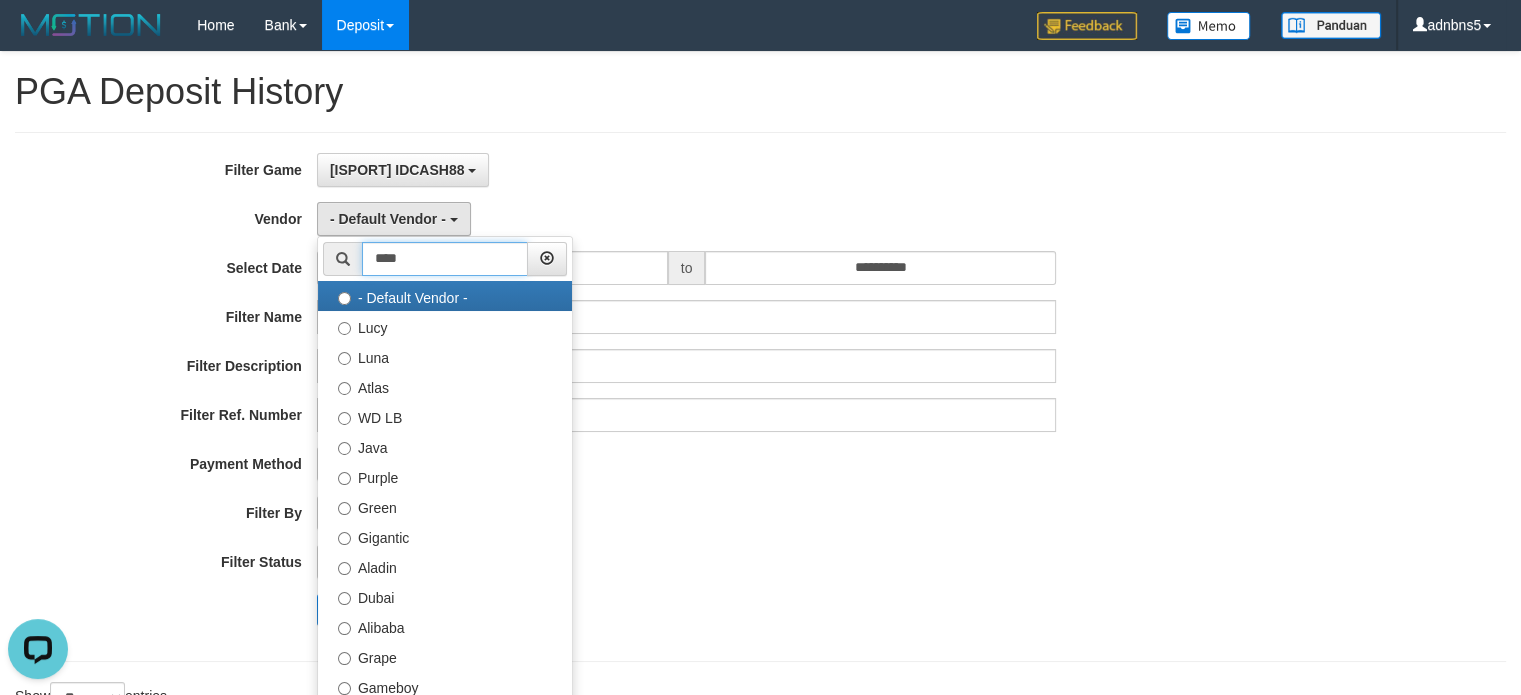 scroll, scrollTop: 0, scrollLeft: 0, axis: both 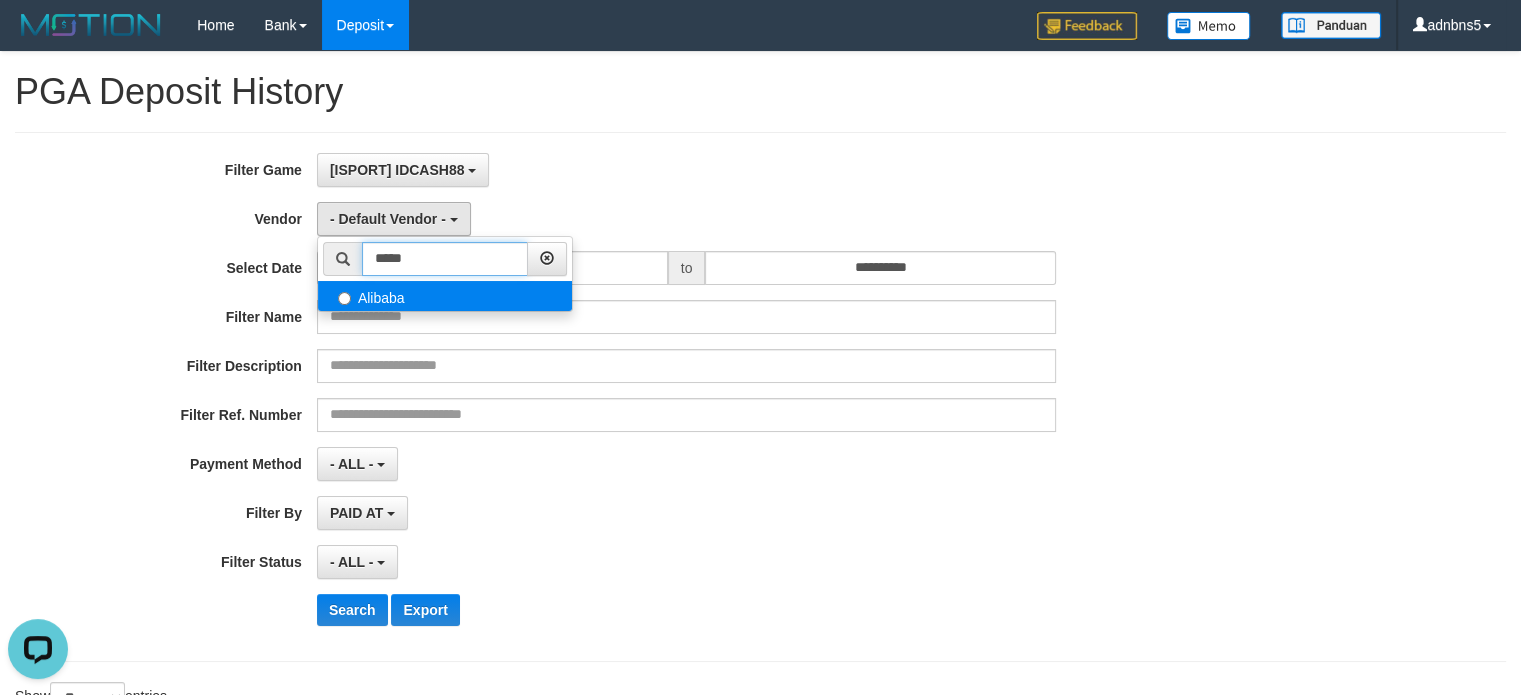 type on "*****" 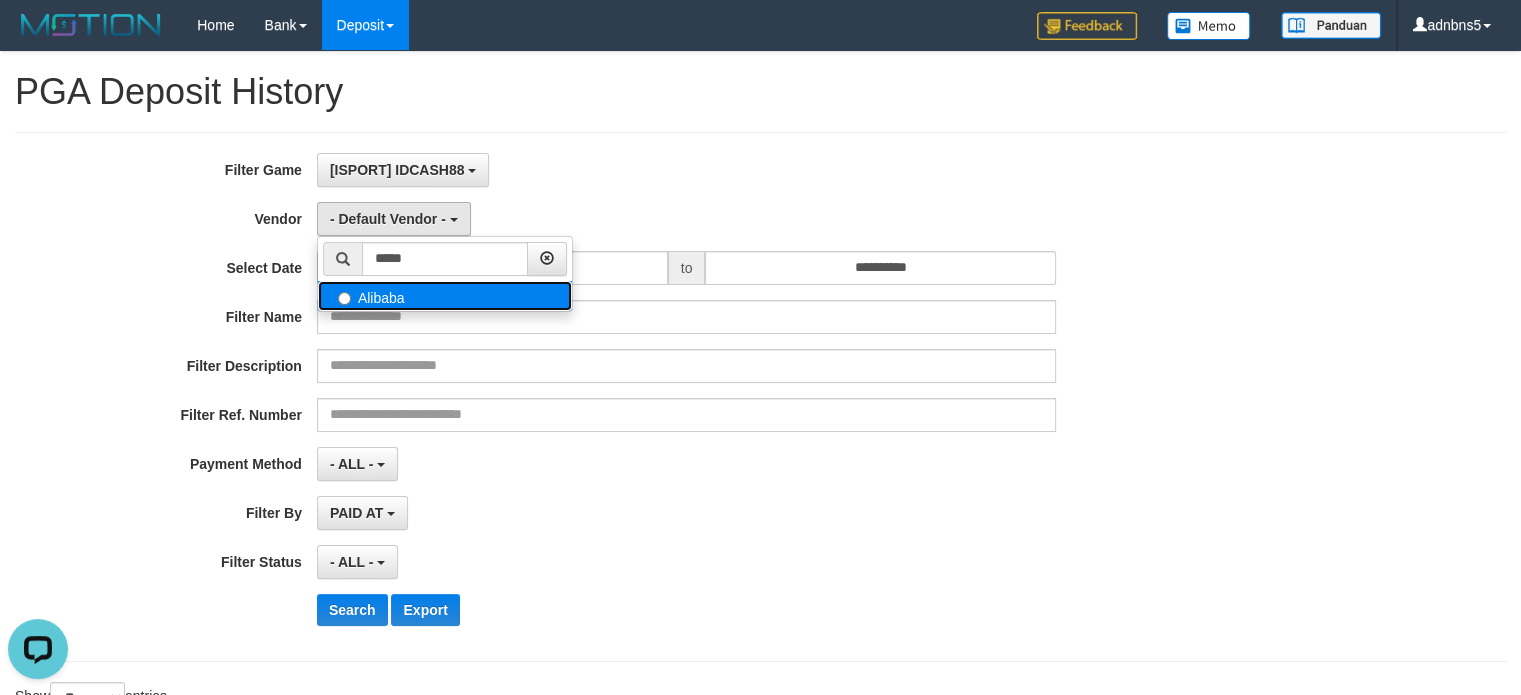 click on "Alibaba" at bounding box center [445, 296] 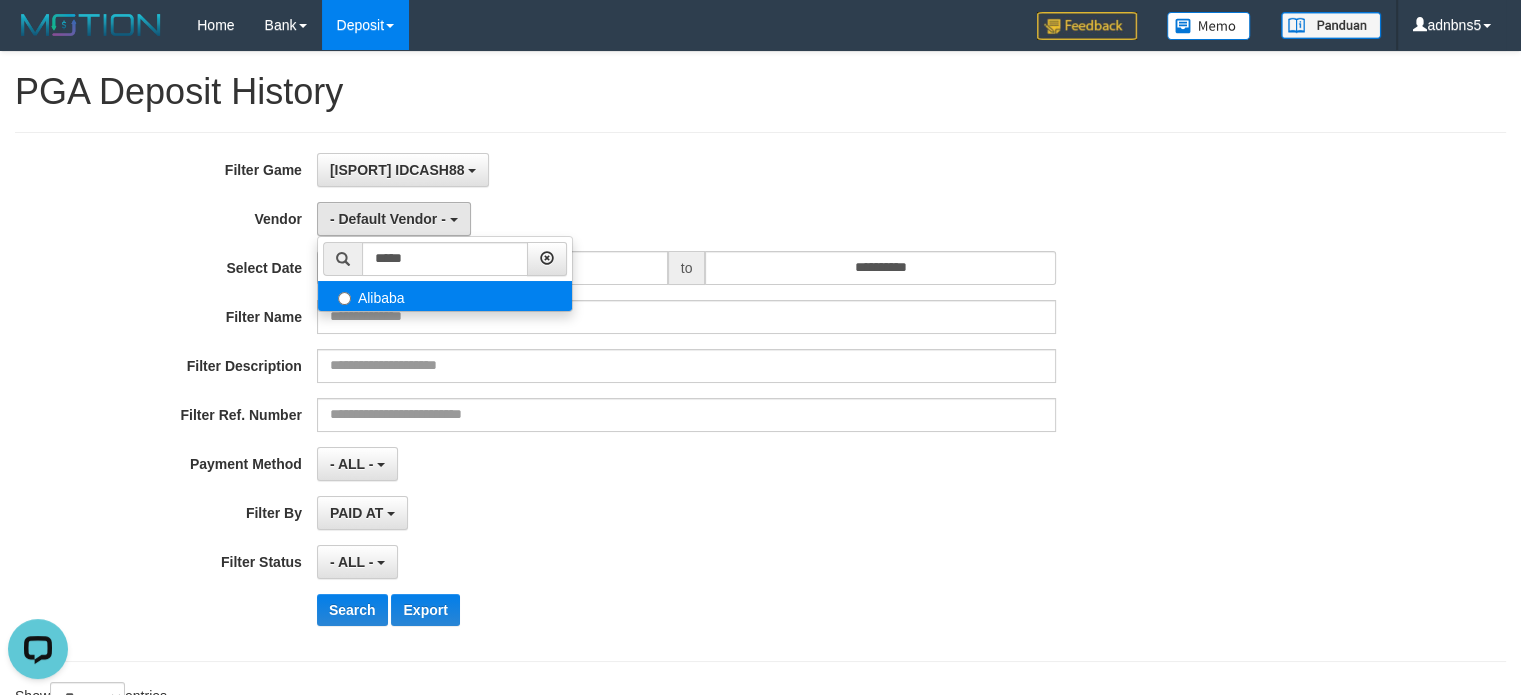 select on "**********" 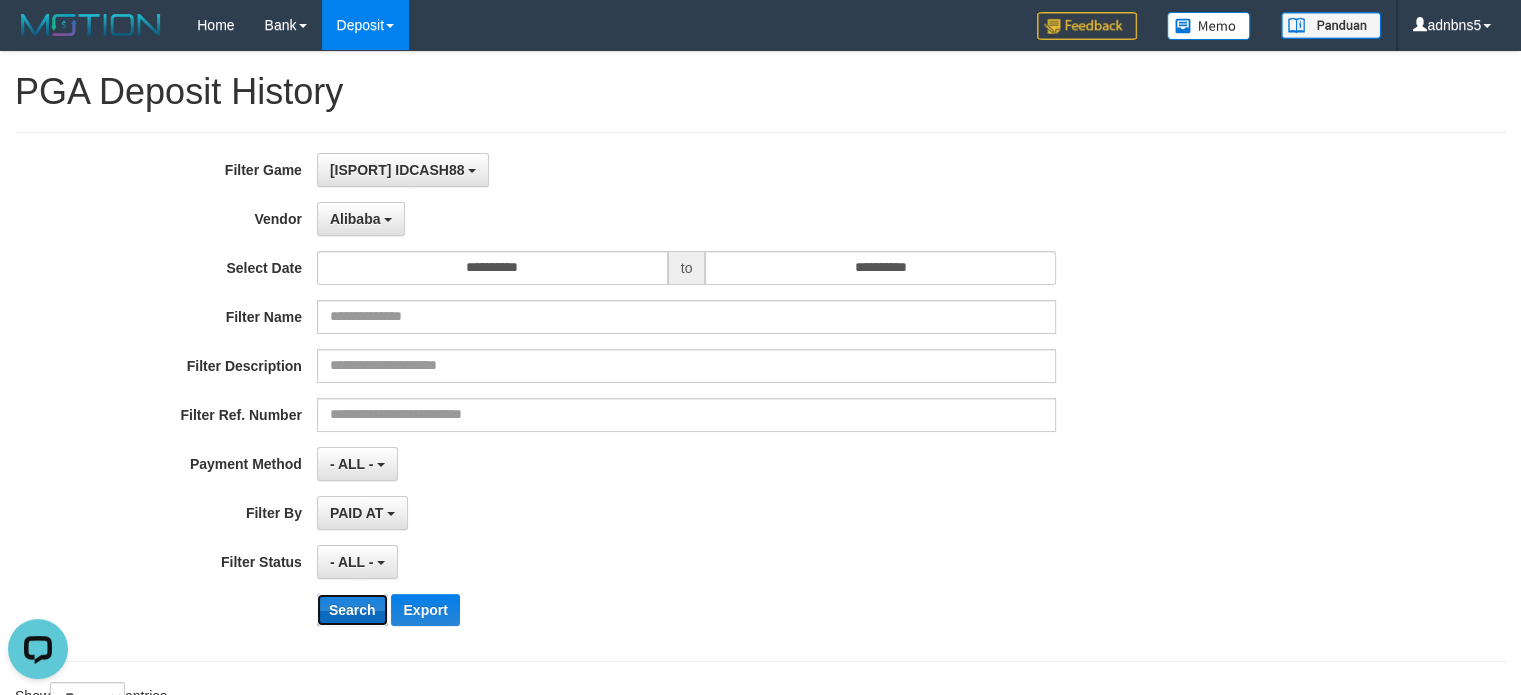 click on "Search" at bounding box center (352, 610) 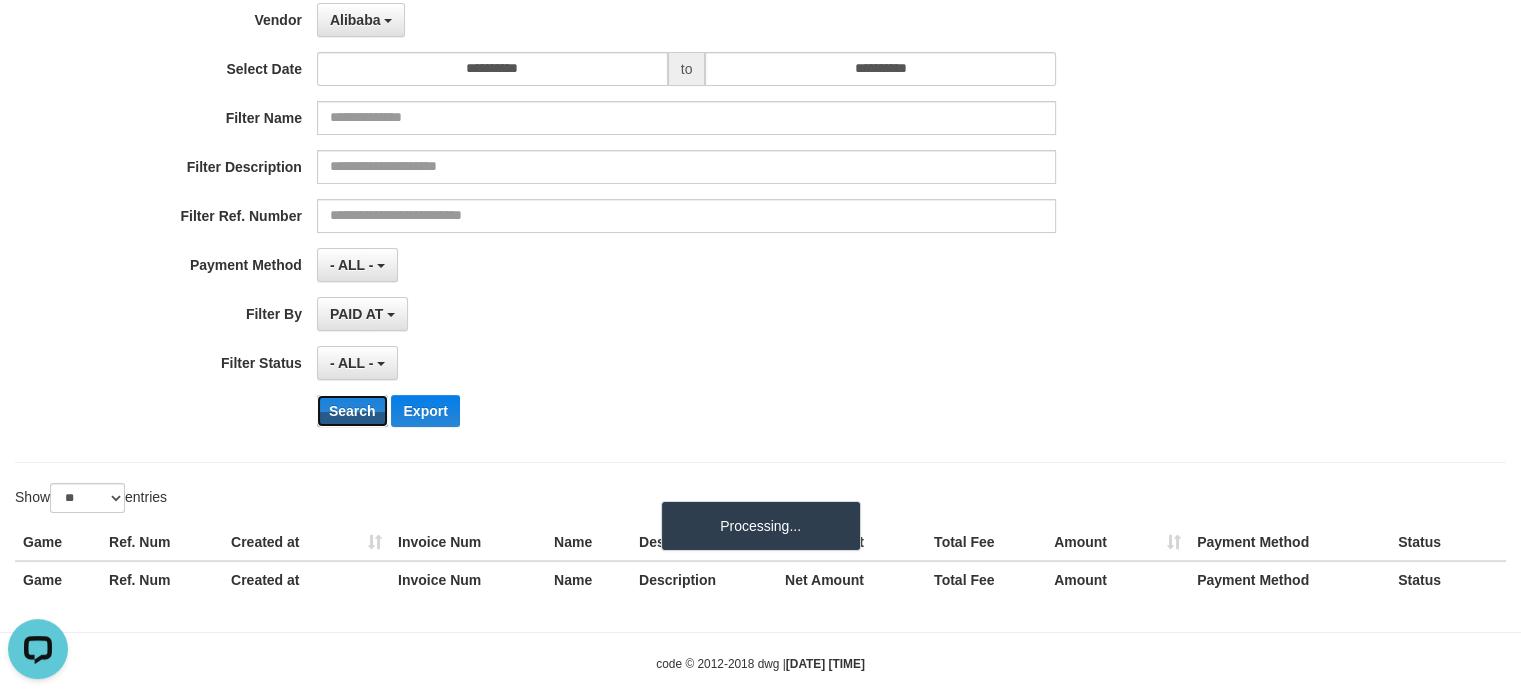 scroll, scrollTop: 200, scrollLeft: 0, axis: vertical 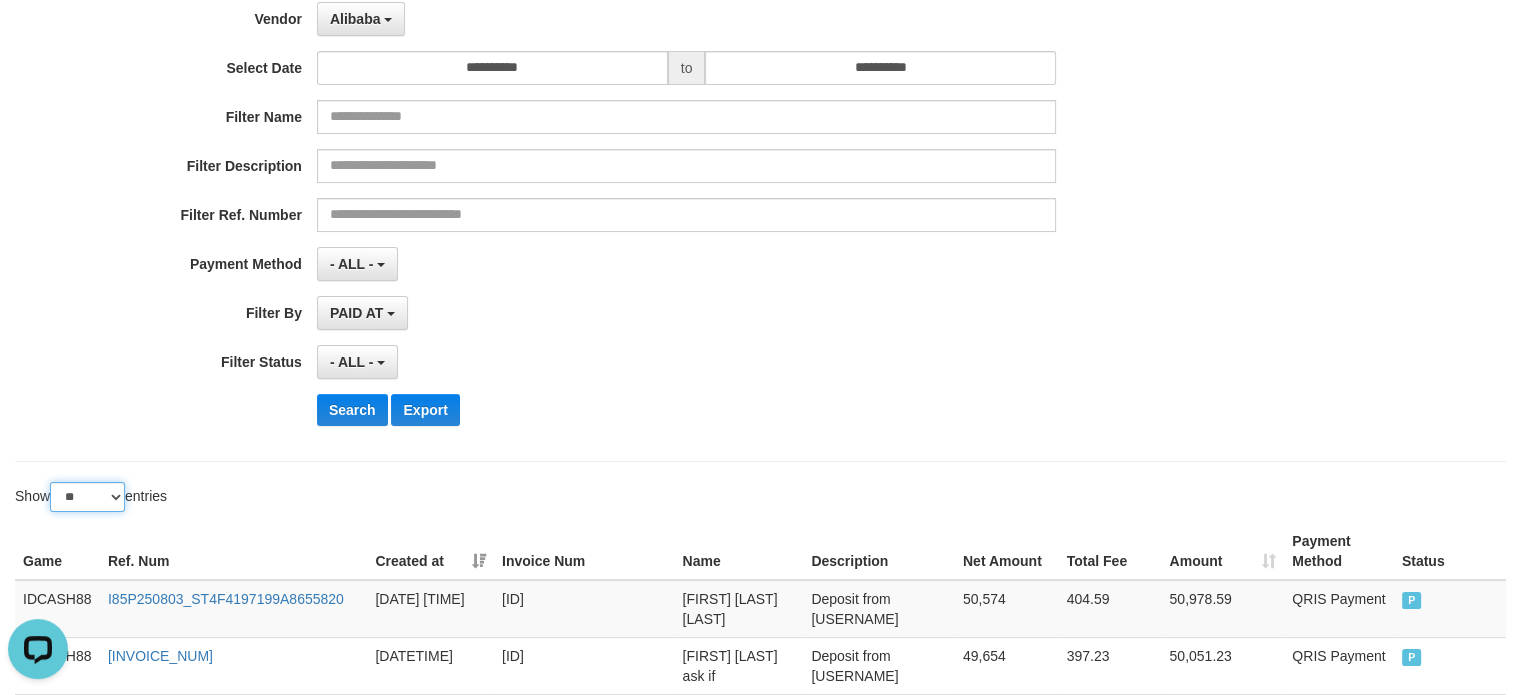 click on "** ** ** ***" at bounding box center (87, 497) 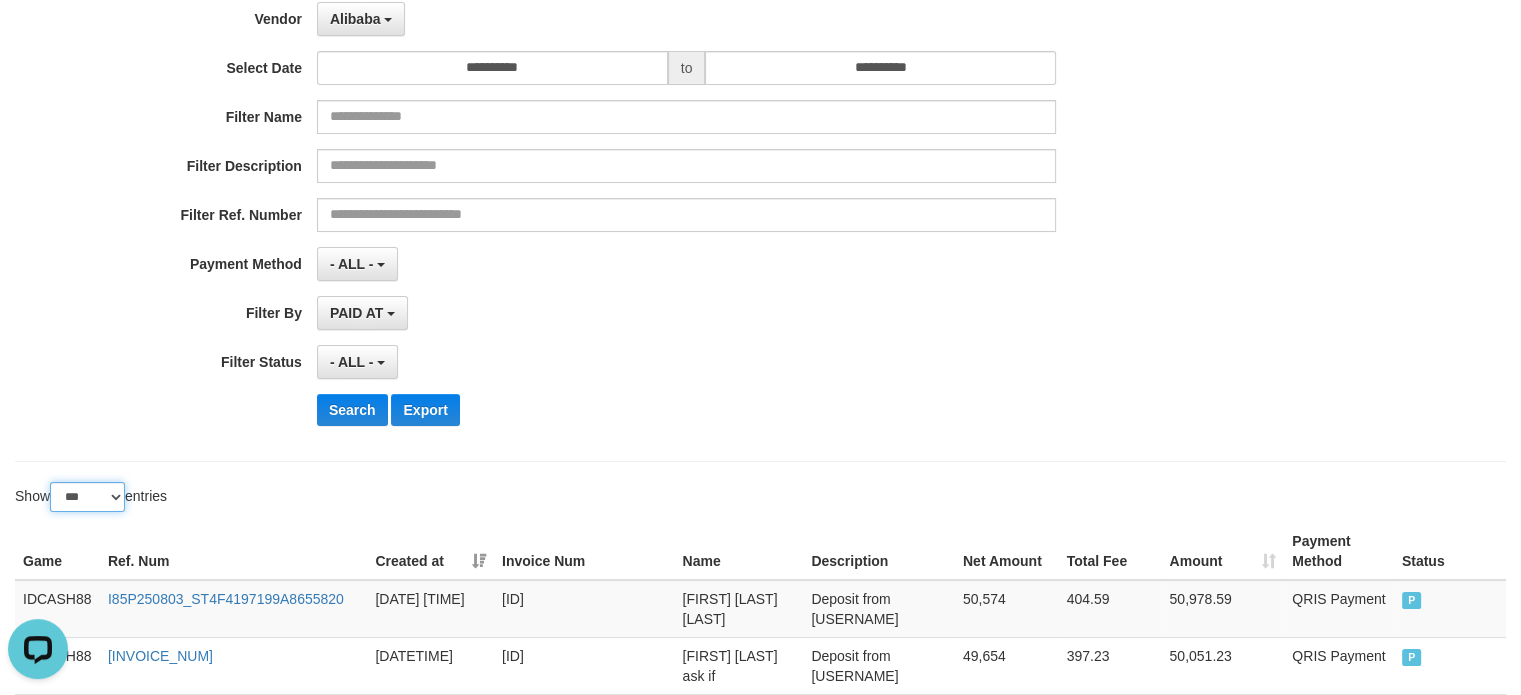 click on "** ** ** ***" at bounding box center (87, 497) 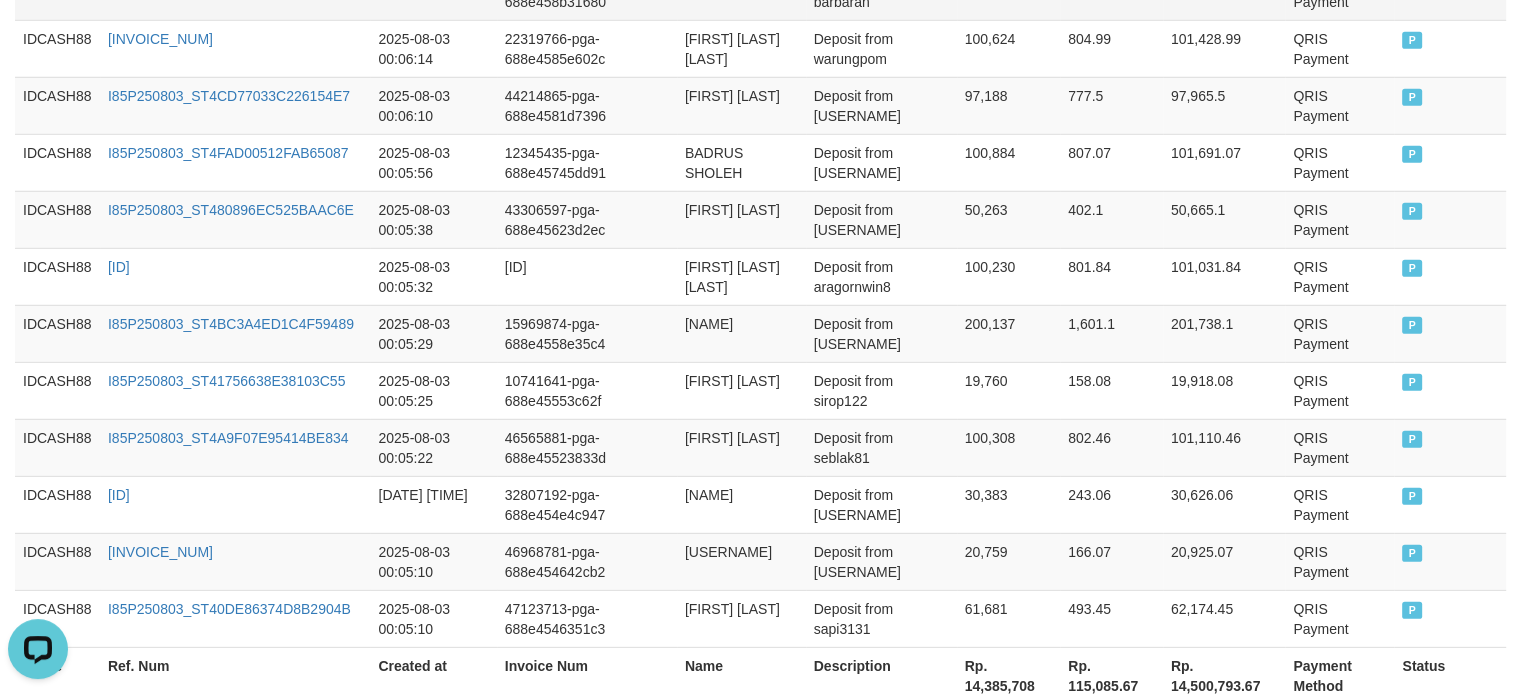 scroll, scrollTop: 6038, scrollLeft: 0, axis: vertical 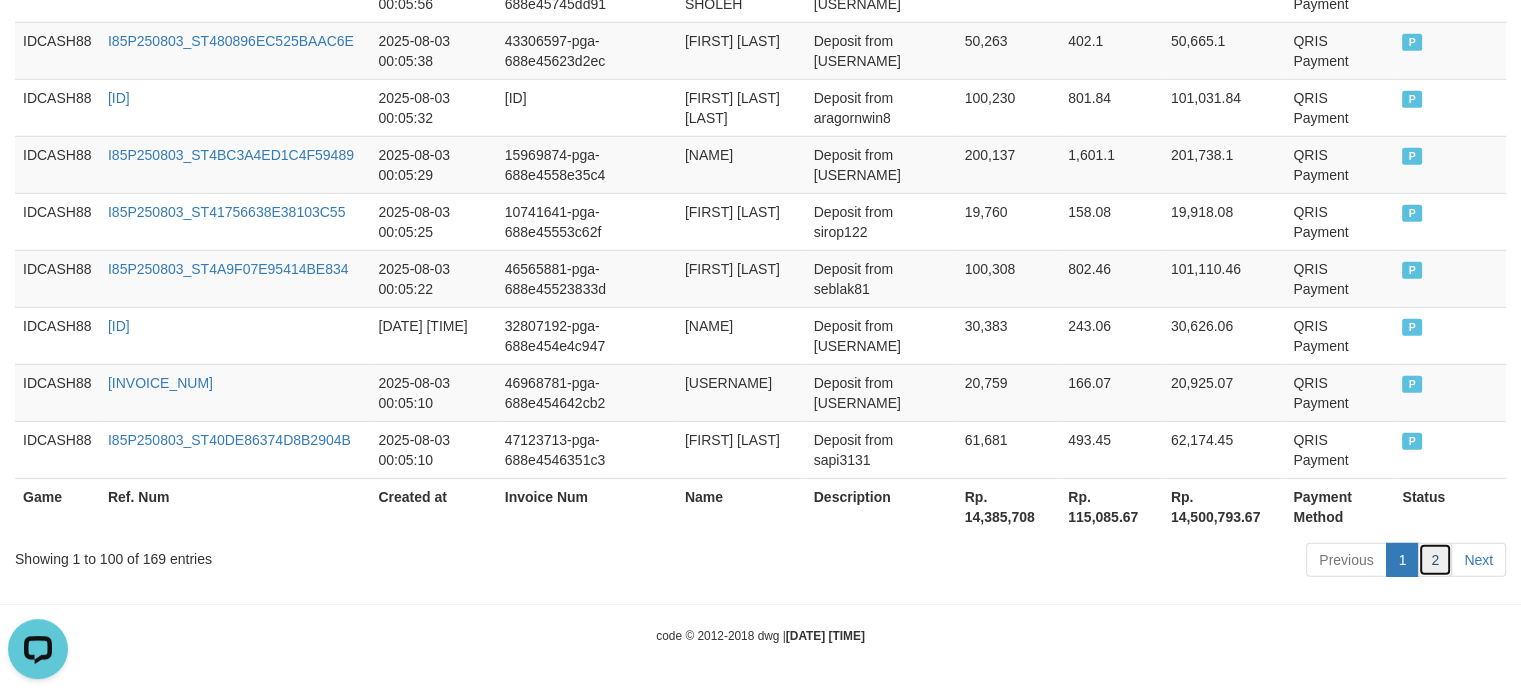 click on "2" at bounding box center [1435, 560] 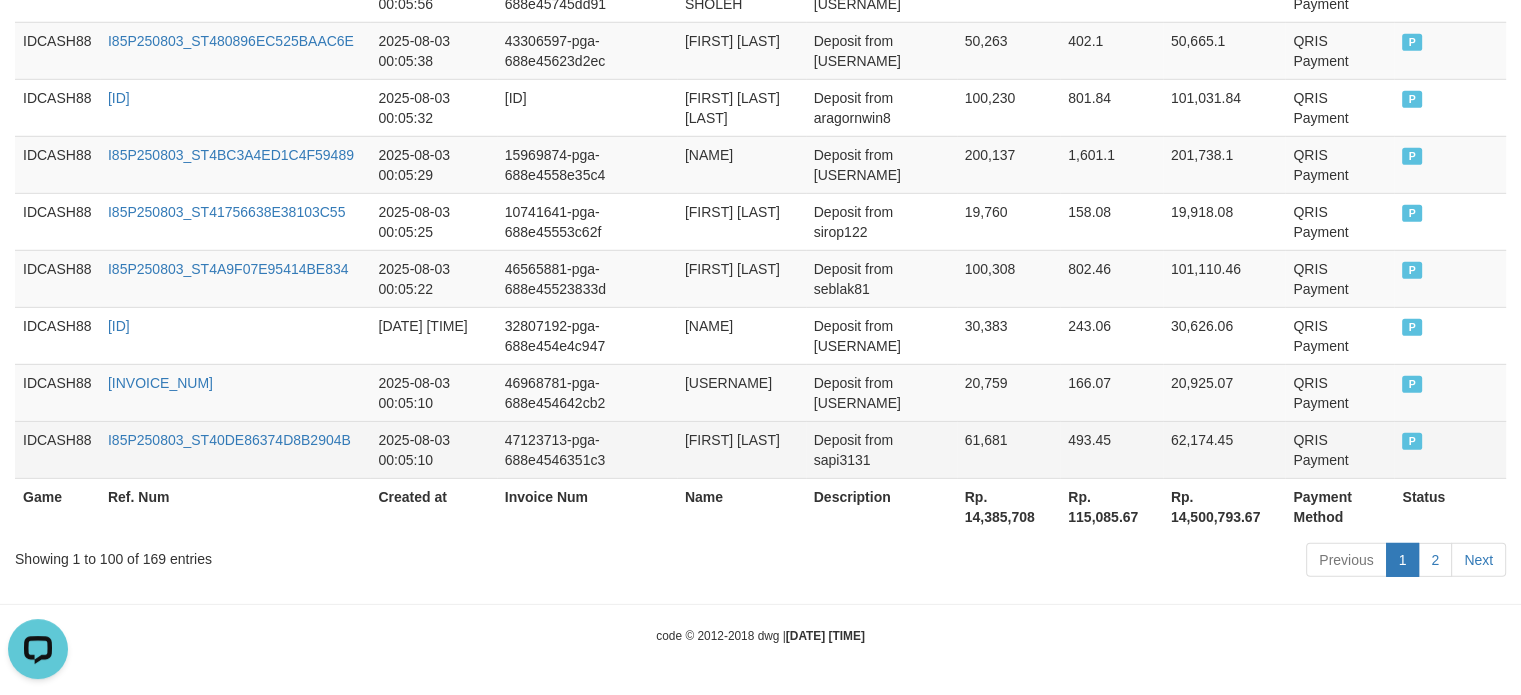 scroll, scrollTop: 4297, scrollLeft: 0, axis: vertical 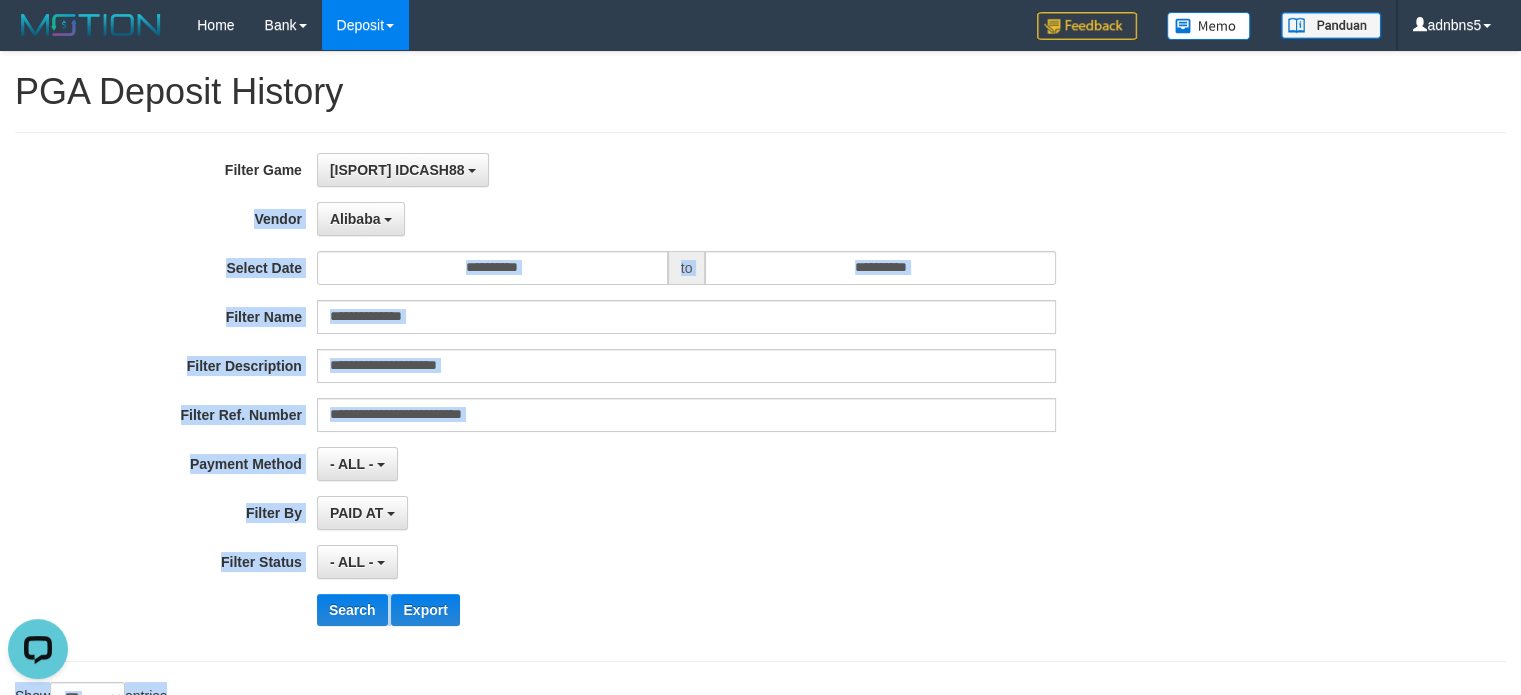 drag, startPoint x: 1444, startPoint y: 454, endPoint x: 36, endPoint y: 246, distance: 1423.2808 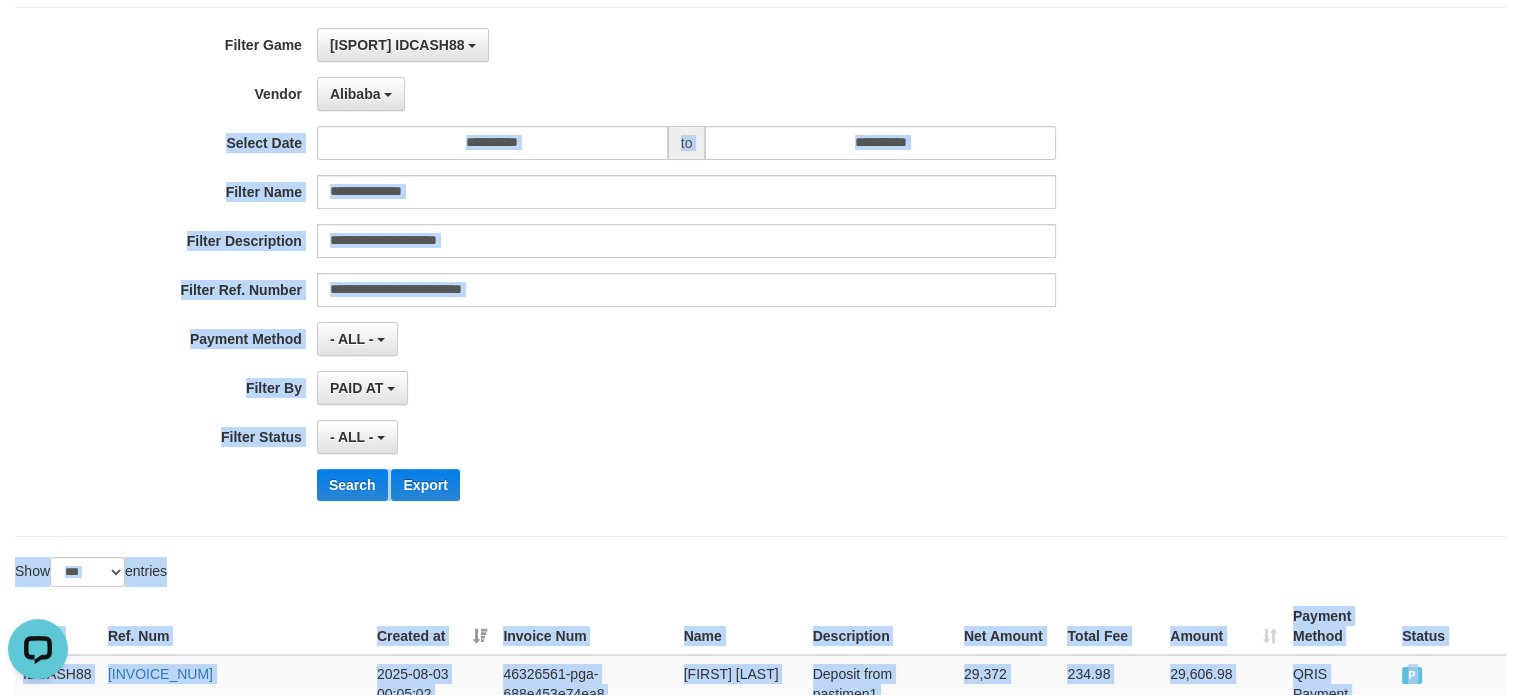 scroll, scrollTop: 400, scrollLeft: 0, axis: vertical 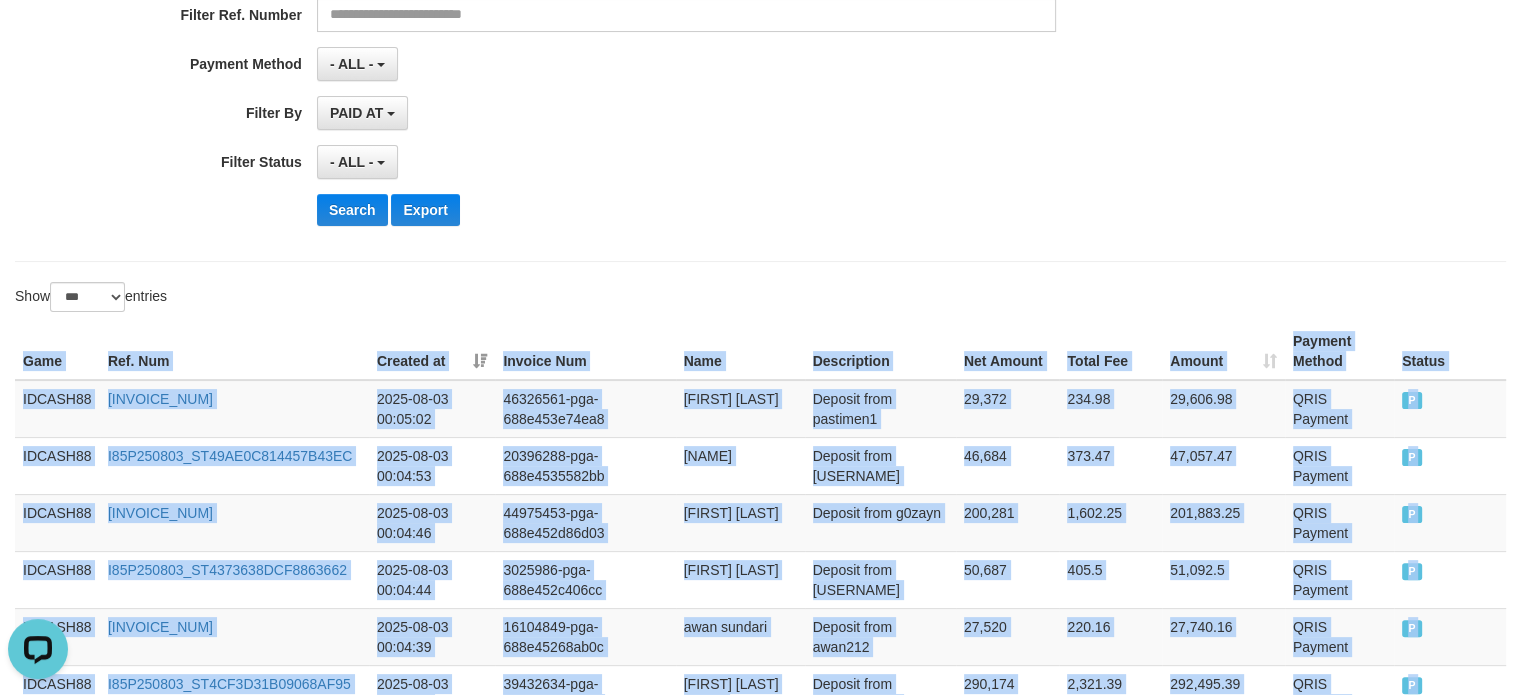 click on "Game Ref. Num Created at Invoice Num Name Description Rp. [AMOUNT] Rp. [AMOUNT] Rp. [AMOUNT] Payment Method Status
Game Ref. Num Created at Invoice Num Name Description Rp. [AMOUNT] Rp. [AMOUNT] Rp. [AMOUNT] Payment Method Status
IDCASH88 [INVOICE_NUM] [DATE] [TIME] [ID_NUMBER] [FIRST] [LAST] Deposit from [USERNAME] [AMOUNT] [AMOUNT] [AMOUNT] QRIS Payment P   IDCASH88 [INVOICE_NUM] [DATE] [TIME] [ID_NUMBER] [FIRST] [LAST] Deposit from [USERNAME] [AMOUNT] [AMOUNT] [AMOUNT] QRIS Payment P   IDCASH88 [INVOICE_NUM] [DATE] [TIME] [ID_NUMBER] [FIRST] [LAST] Deposit from [USERNAME] [AMOUNT] [AMOUNT] [AMOUNT] QRIS Payment P   IDCASH88 [INVOICE_NUM] [DATE] [TIME] [ID_NUMBER] [FIRST] [LAST] Deposit from [USERNAME] [AMOUNT] [AMOUNT] [AMOUNT] QRIS Payment P   IDCASH88 [INVOICE_NUM] [DATE] [TIME] [ID_NUMBER] [FIRST] [LAST] [AMOUNT] P" at bounding box center (760, 2366) 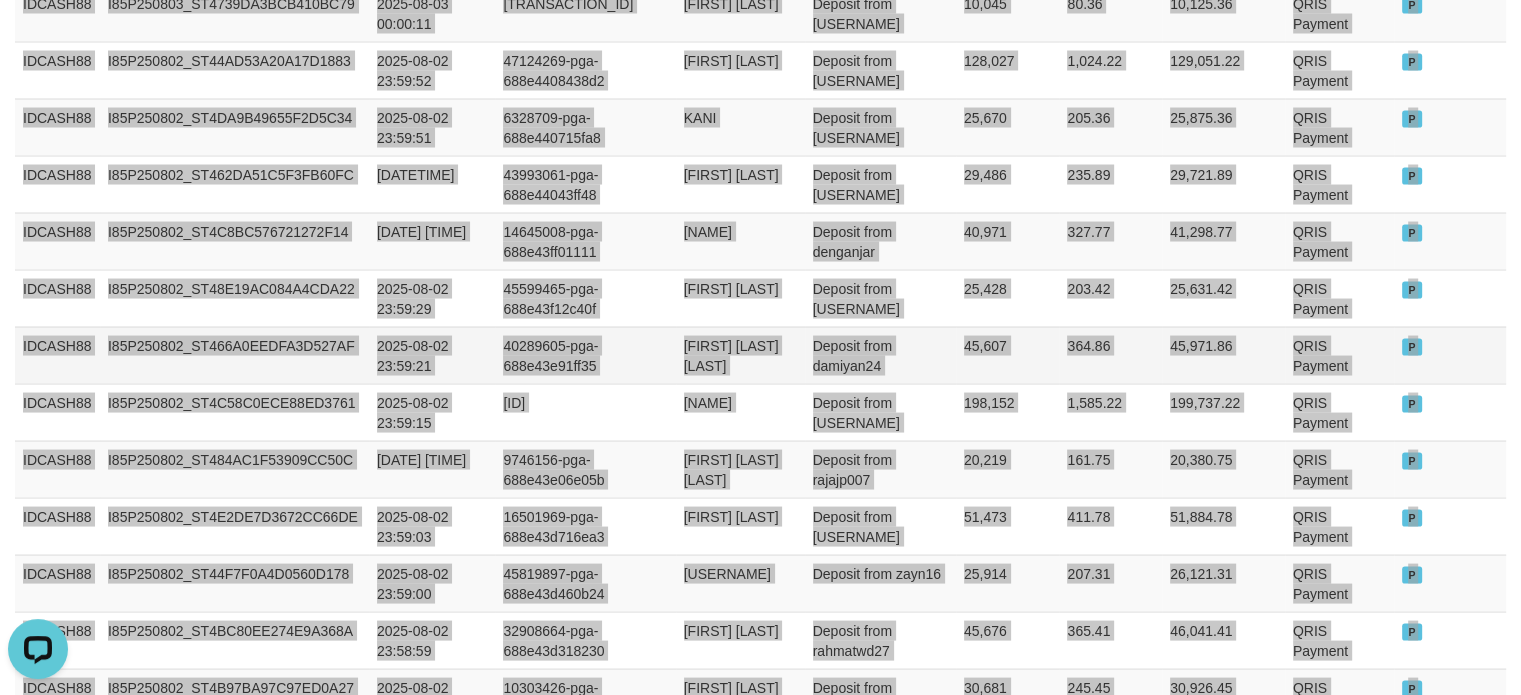 scroll, scrollTop: 4297, scrollLeft: 0, axis: vertical 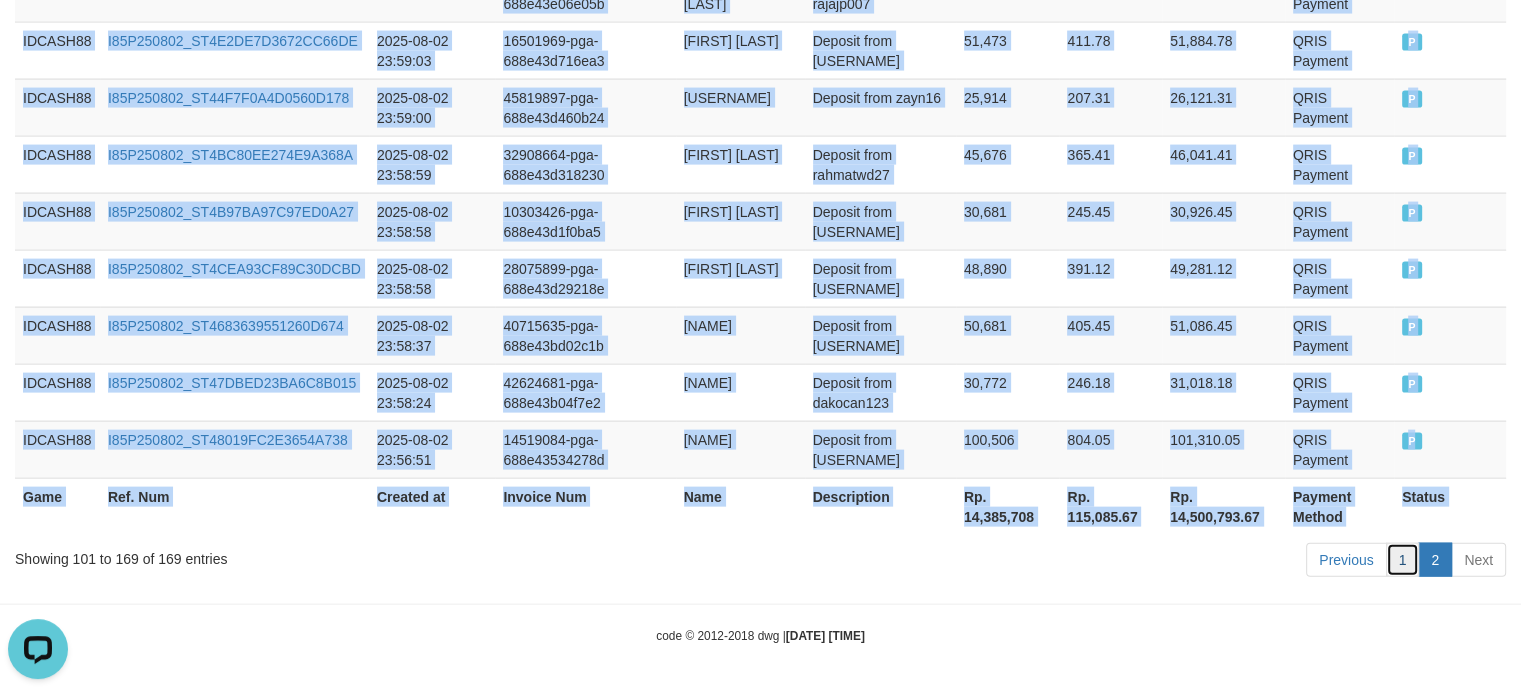 click on "1" at bounding box center [1403, 560] 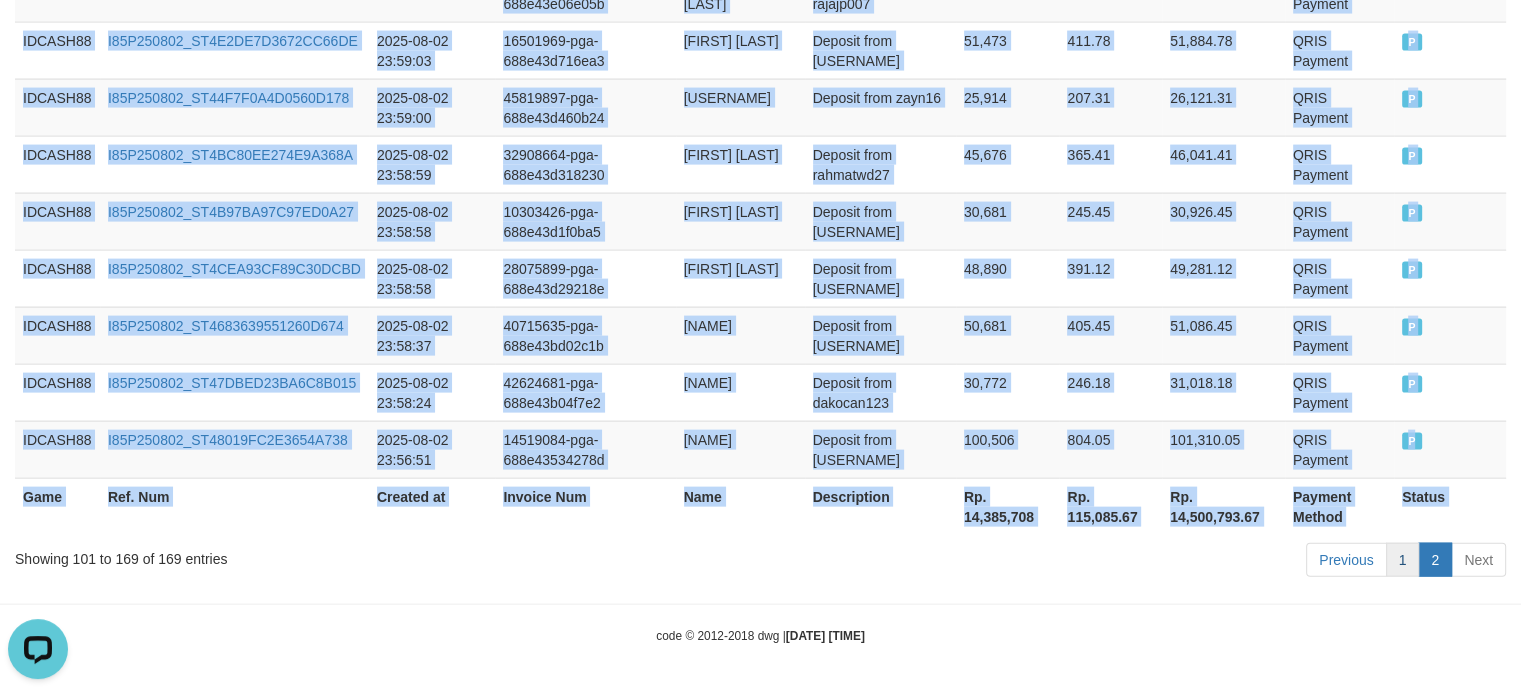 scroll, scrollTop: 6038, scrollLeft: 0, axis: vertical 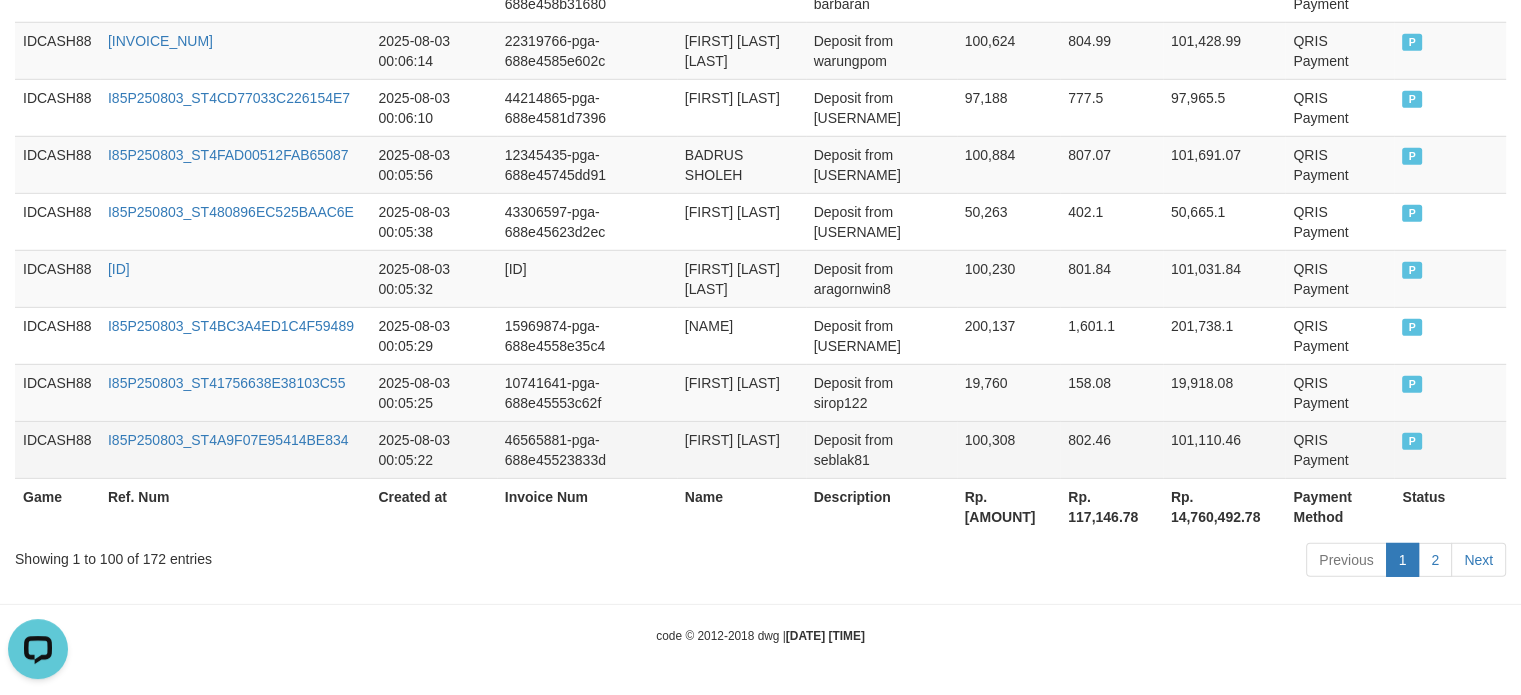 click on "P" at bounding box center (1450, 449) 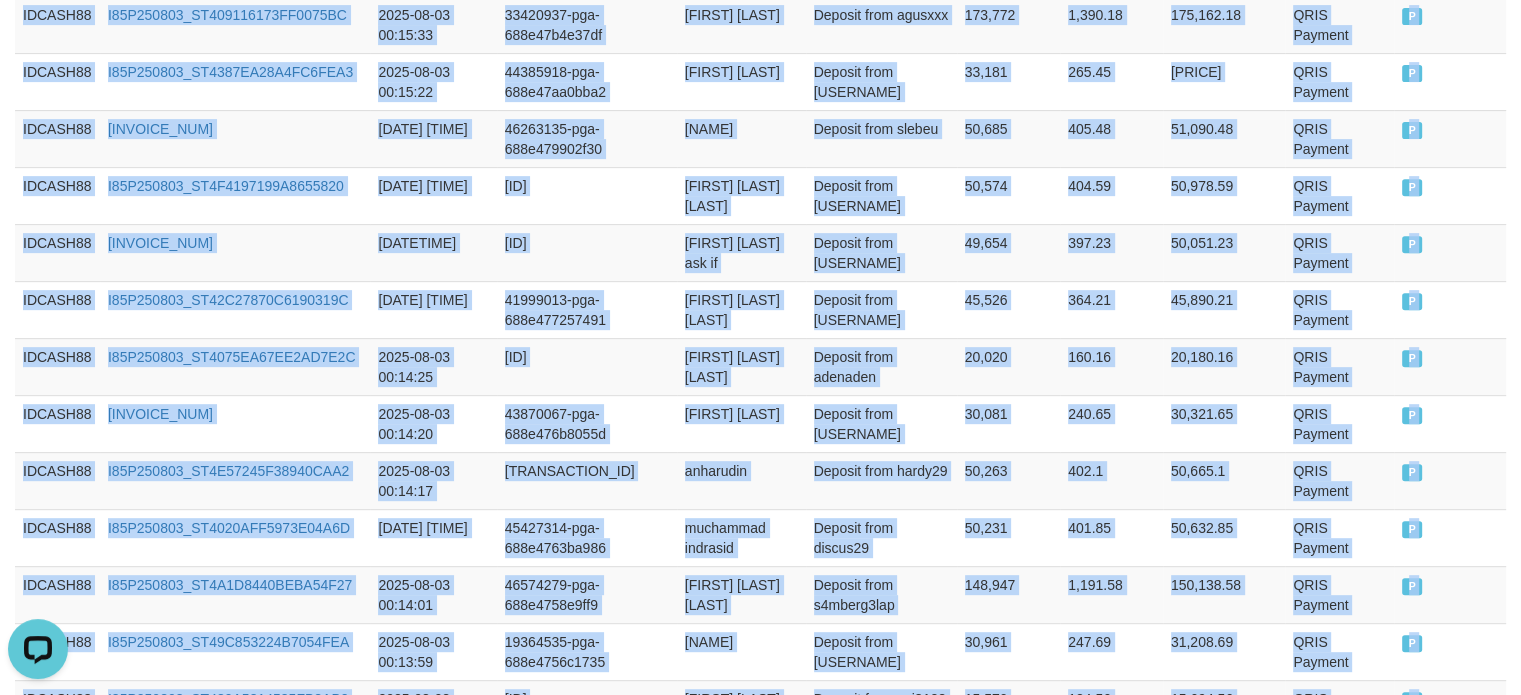 scroll, scrollTop: 0, scrollLeft: 0, axis: both 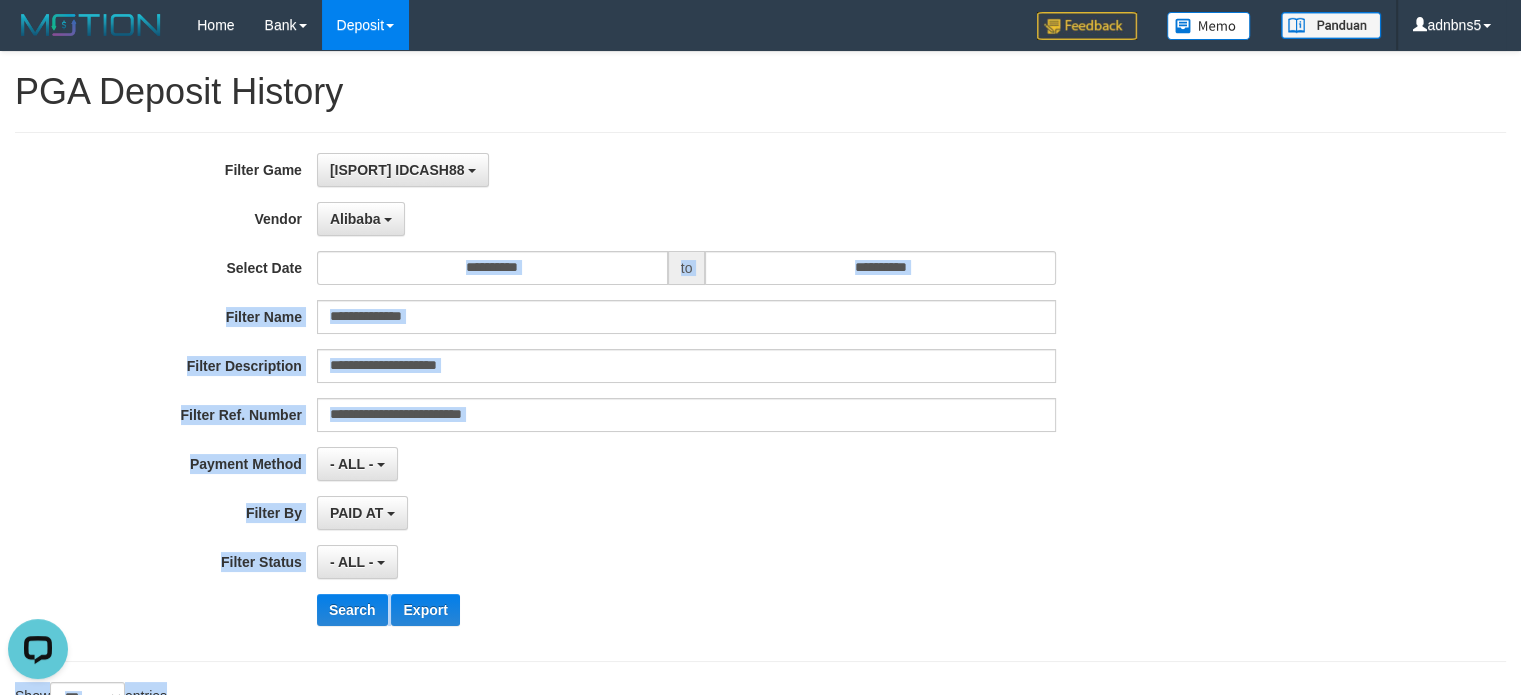 drag, startPoint x: 1456, startPoint y: 446, endPoint x: 8, endPoint y: 256, distance: 1460.4122 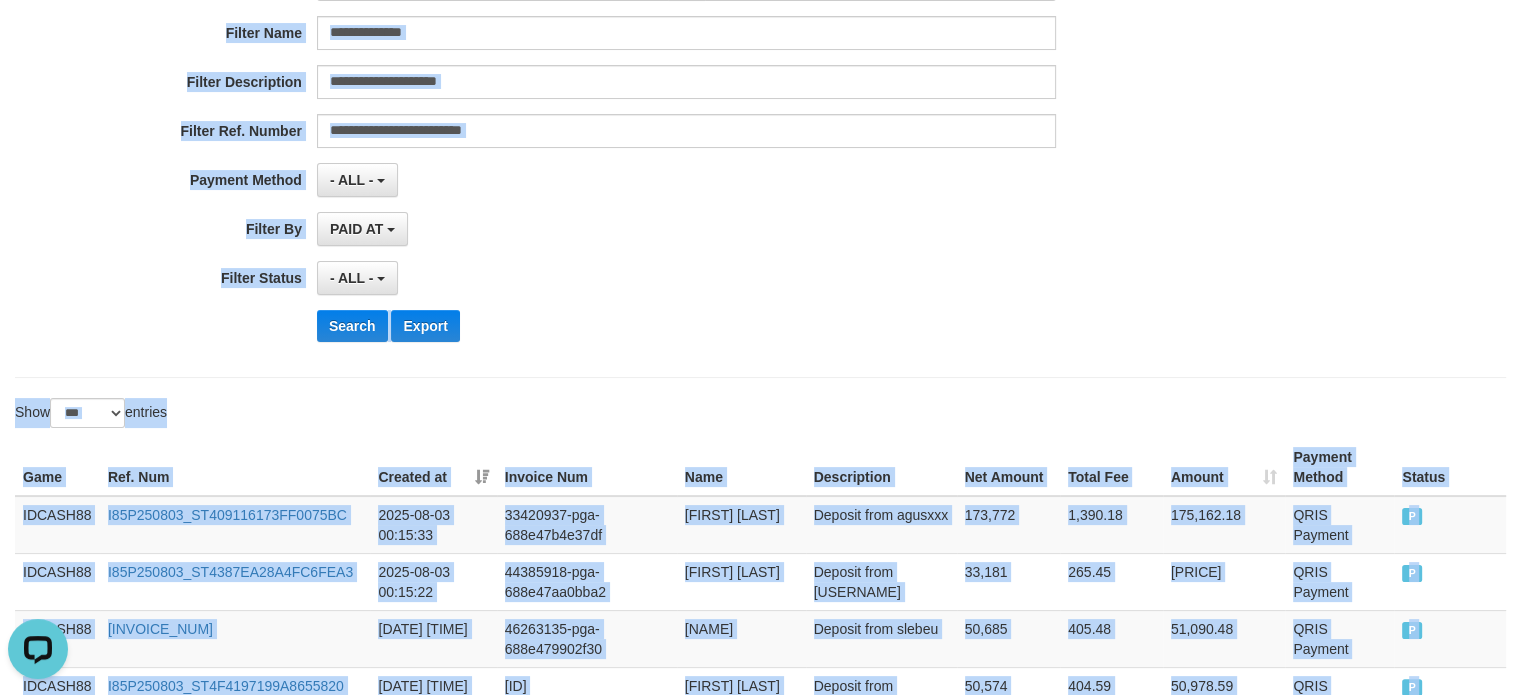 scroll, scrollTop: 300, scrollLeft: 0, axis: vertical 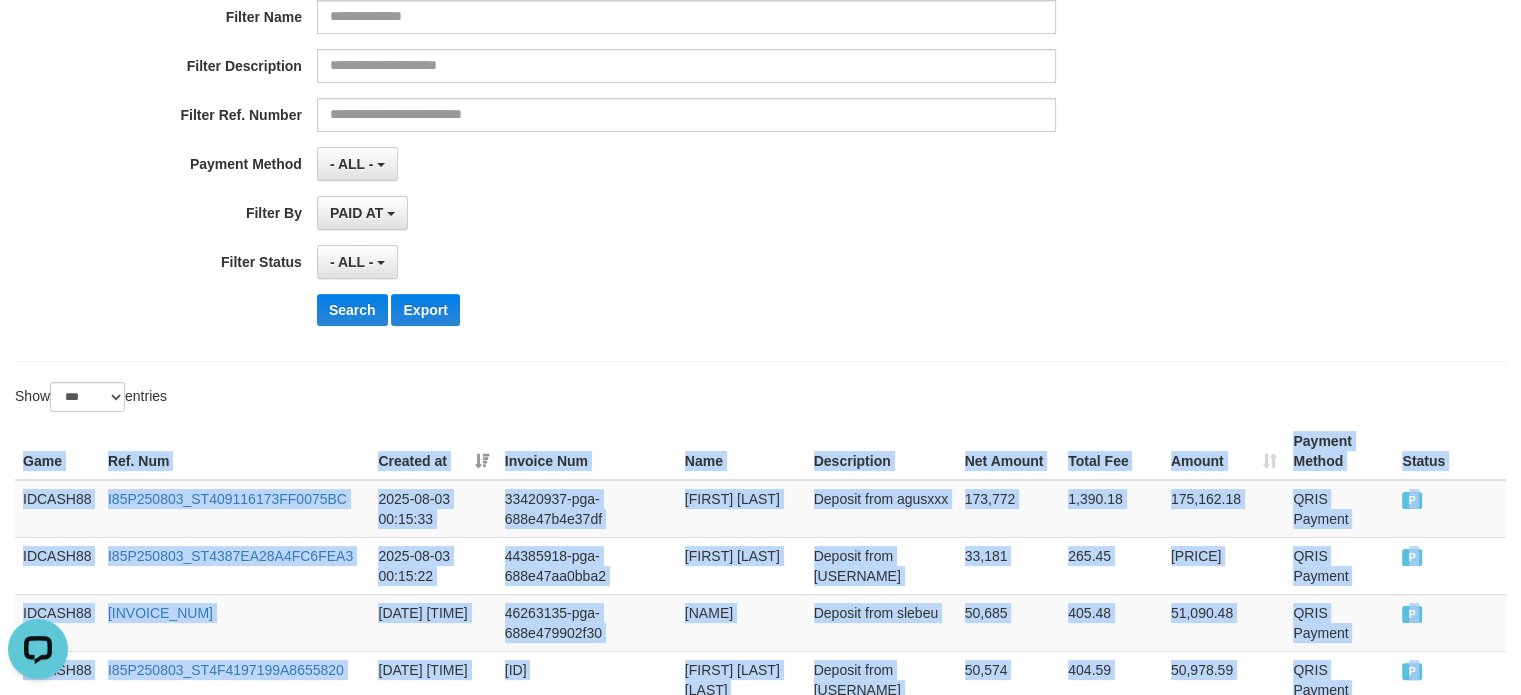 click on "Game Ref. Num Created at Invoice Num Name Description Net Amount Total Fee Amount Payment Method Status
Game Ref. Num Created at Invoice Num Name Description Rp. 14,643,346 Rp. 117,146.78 Rp. 14,760,492.78 Payment Method Status
IDCASH88 I85P250803_ST409116173FF0075BC 2025-08-03 00:15:33 33420937-pga-688e47b4e37df [FIRST] [LAST] Deposit from agusxxx 173,772 1,390.18 175,162.18 QRIS Payment P   IDCASH88 I85P250803_ST4387EA28A4FC6FEA3 2025-08-03 00:15:22 44385918-pga-688e47aa0bba2 [FIRST] [LAST] Deposit from pendiwel 33,181 265.45 33,446.45 QRIS Payment P   IDCASH88 I85P250803_ST40FDC8998888C269E 2025-08-03 00:15:05 46263135-pga-688e479902f30 [FIRST] [LAST] Deposit from slebeu 50,685 405.48 51,090.48 QRIS Payment P   IDCASH88 I85P250803_ST4F4197199A8655820 2025-08-03 00:15:05 42557247-pga-688e479974b6a [FIRST] [LAST] Deposit from monggo69 50,574 404.59 50,978.59 QRIS Payment P   IDCASH88 I85P250803_ST40F7654D7DADA2704 2025-08-03 00:14:47 23673030-pga-688e478763b05" at bounding box center (760, 3330) 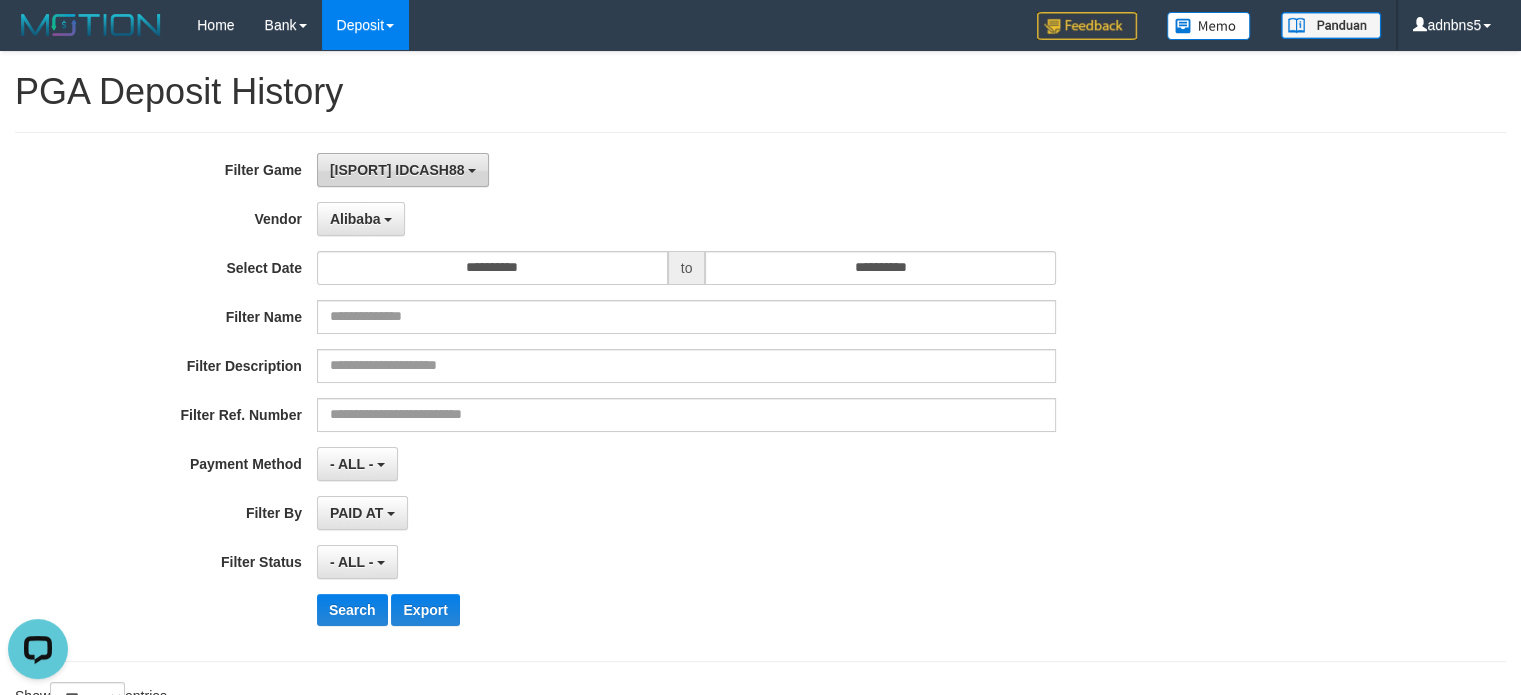 scroll, scrollTop: 0, scrollLeft: 0, axis: both 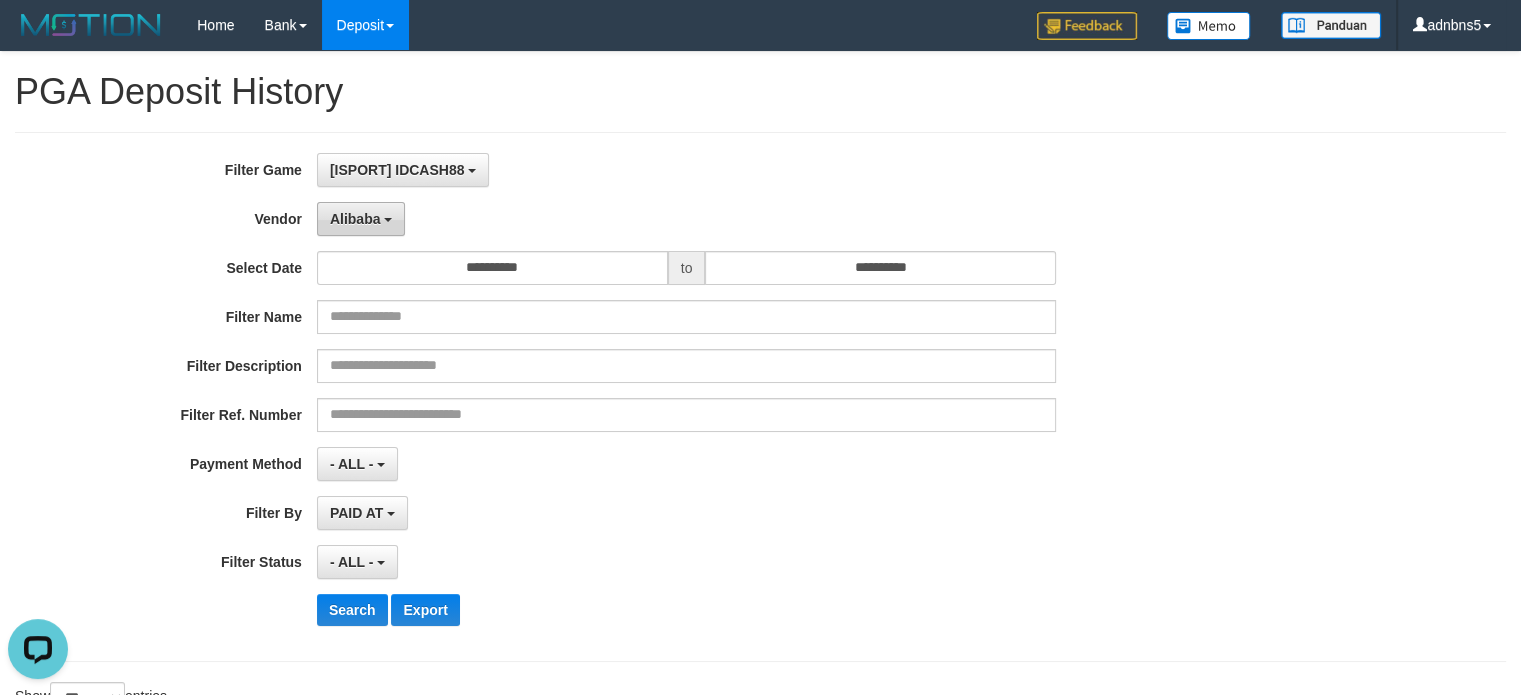 click on "Alibaba" at bounding box center (355, 219) 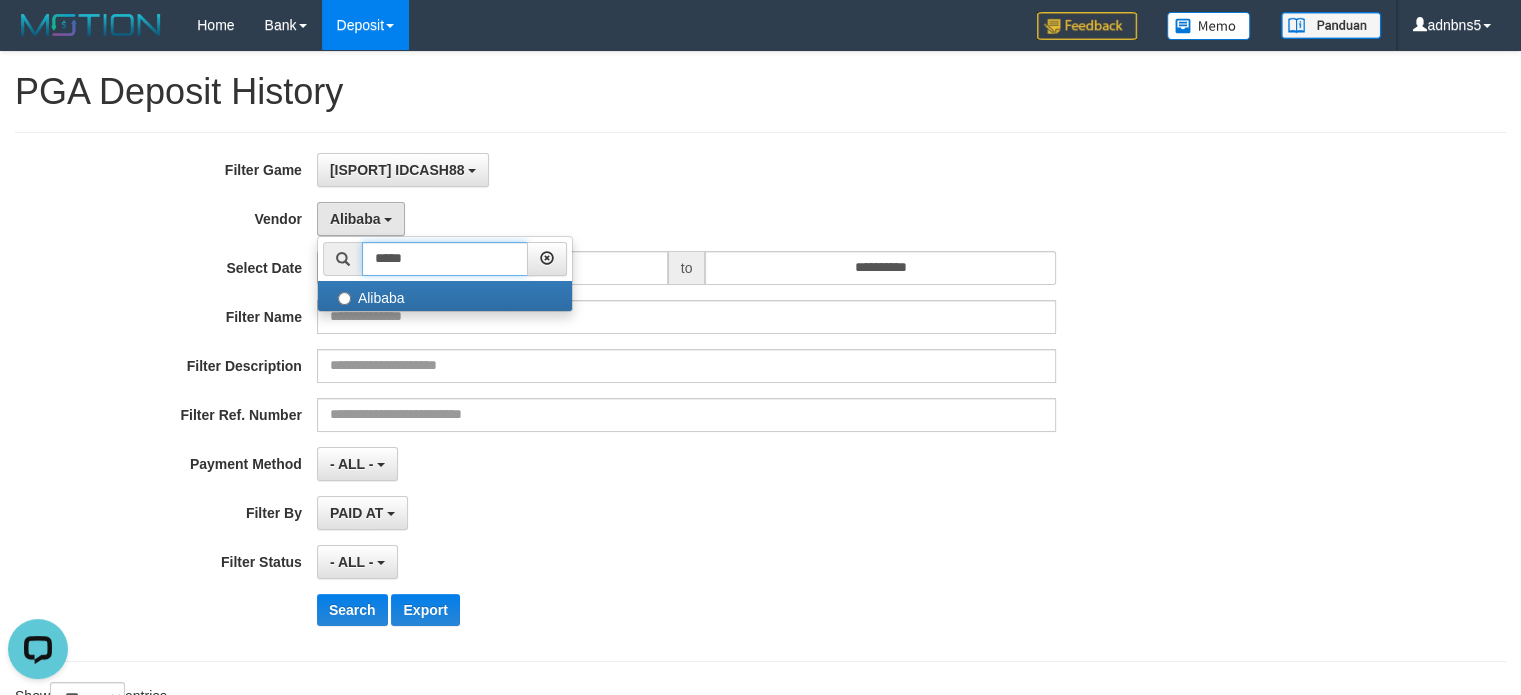 click on "*****" at bounding box center [445, 259] 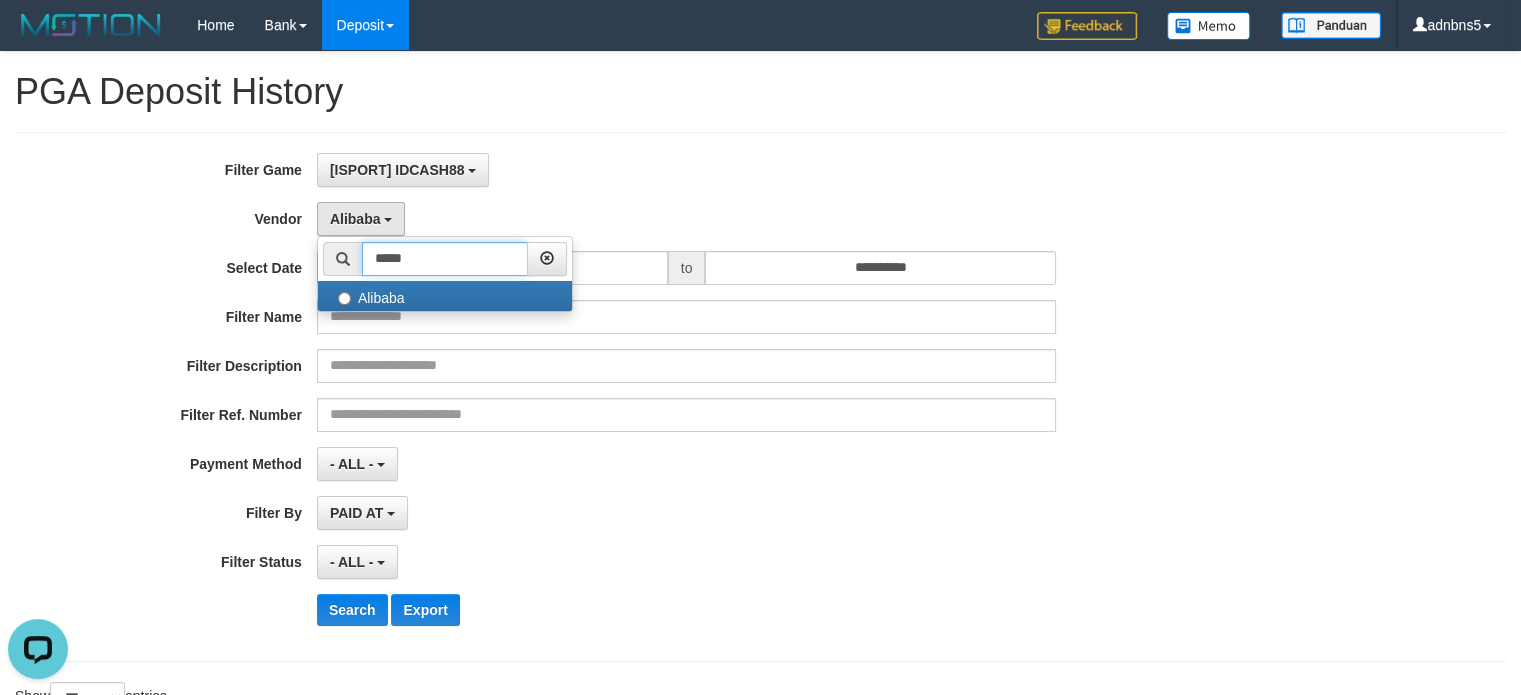 click on "*****" at bounding box center (445, 259) 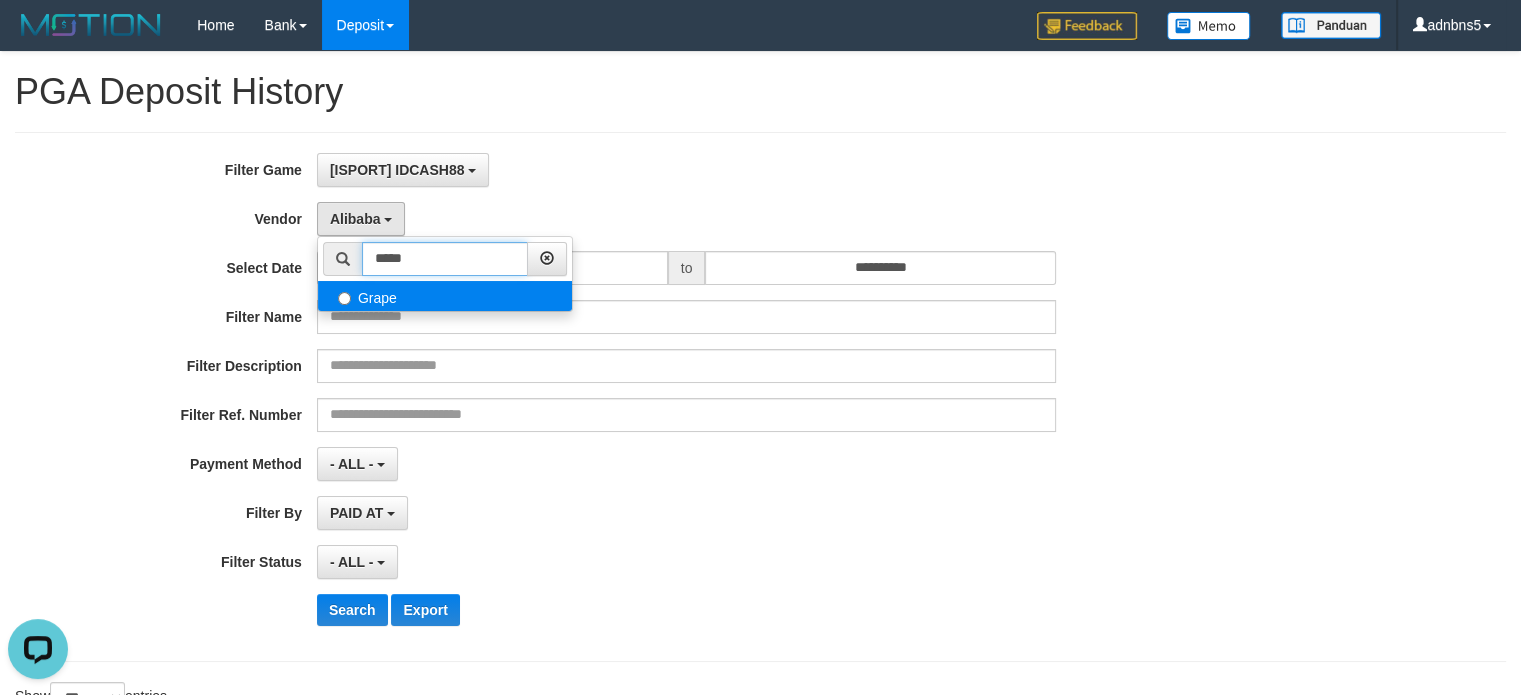 type on "*****" 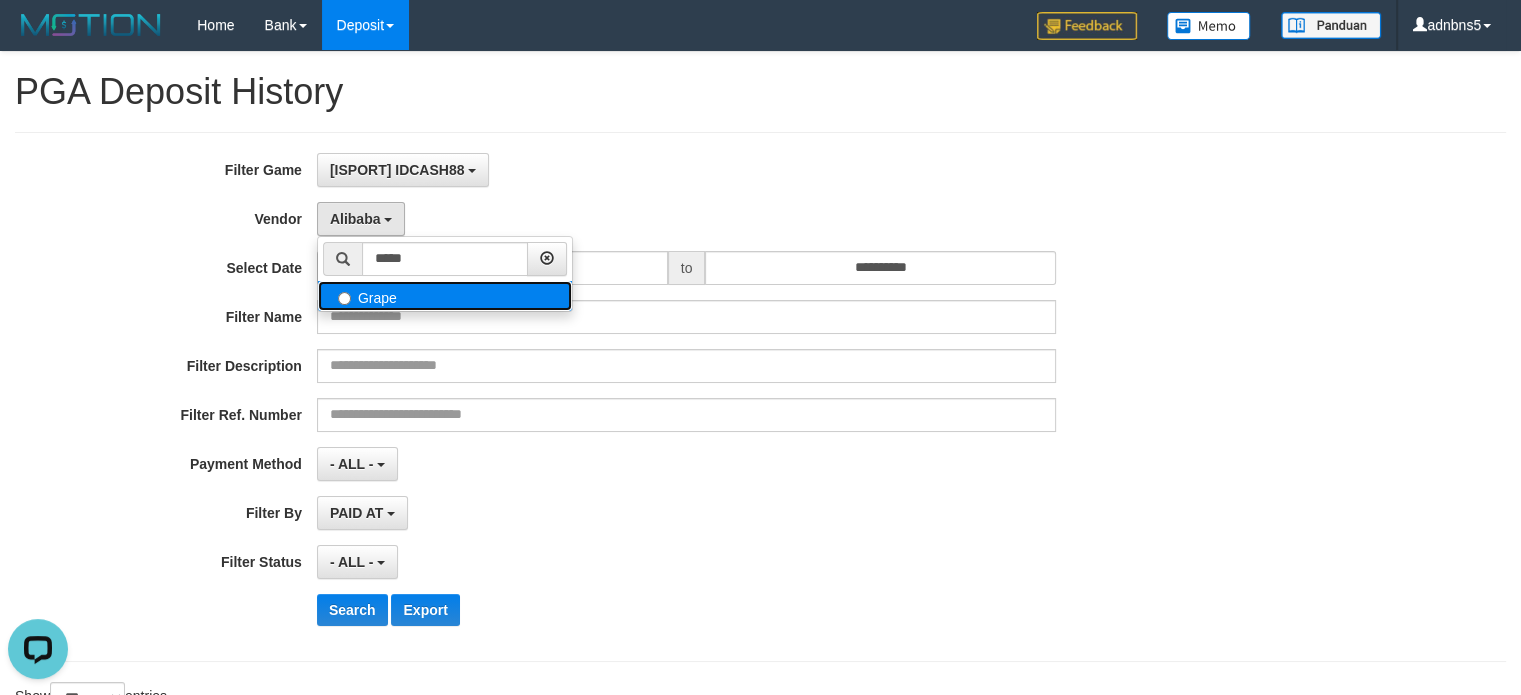 click on "Grape" at bounding box center [445, 296] 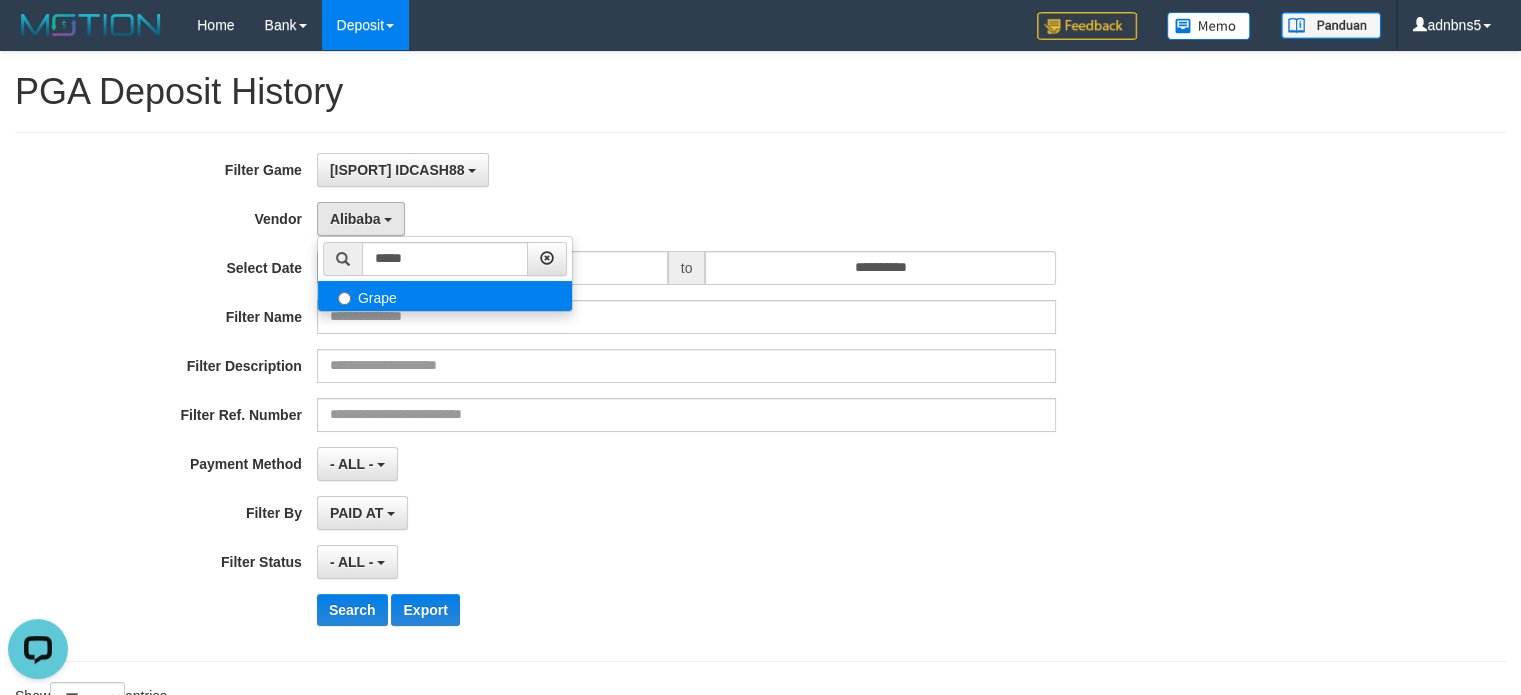 select on "**********" 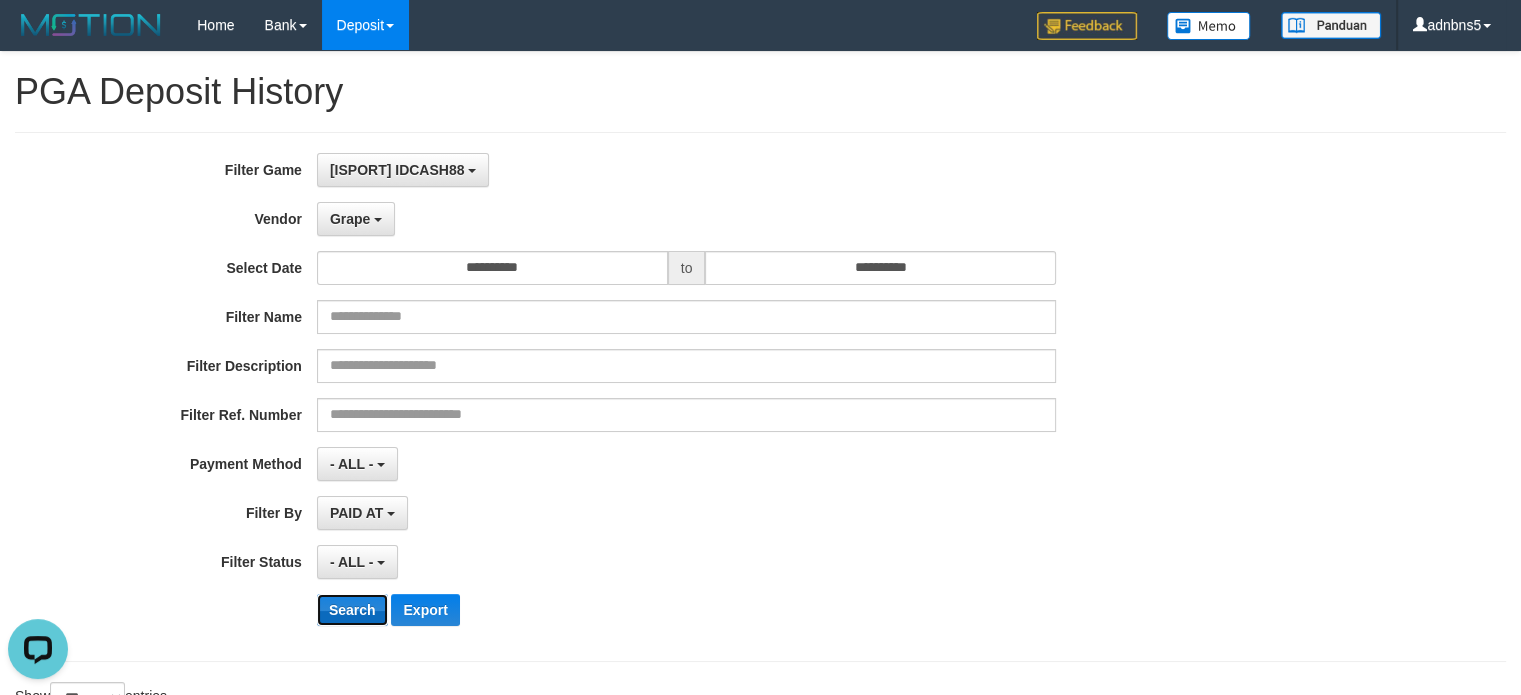click on "Search" at bounding box center (352, 610) 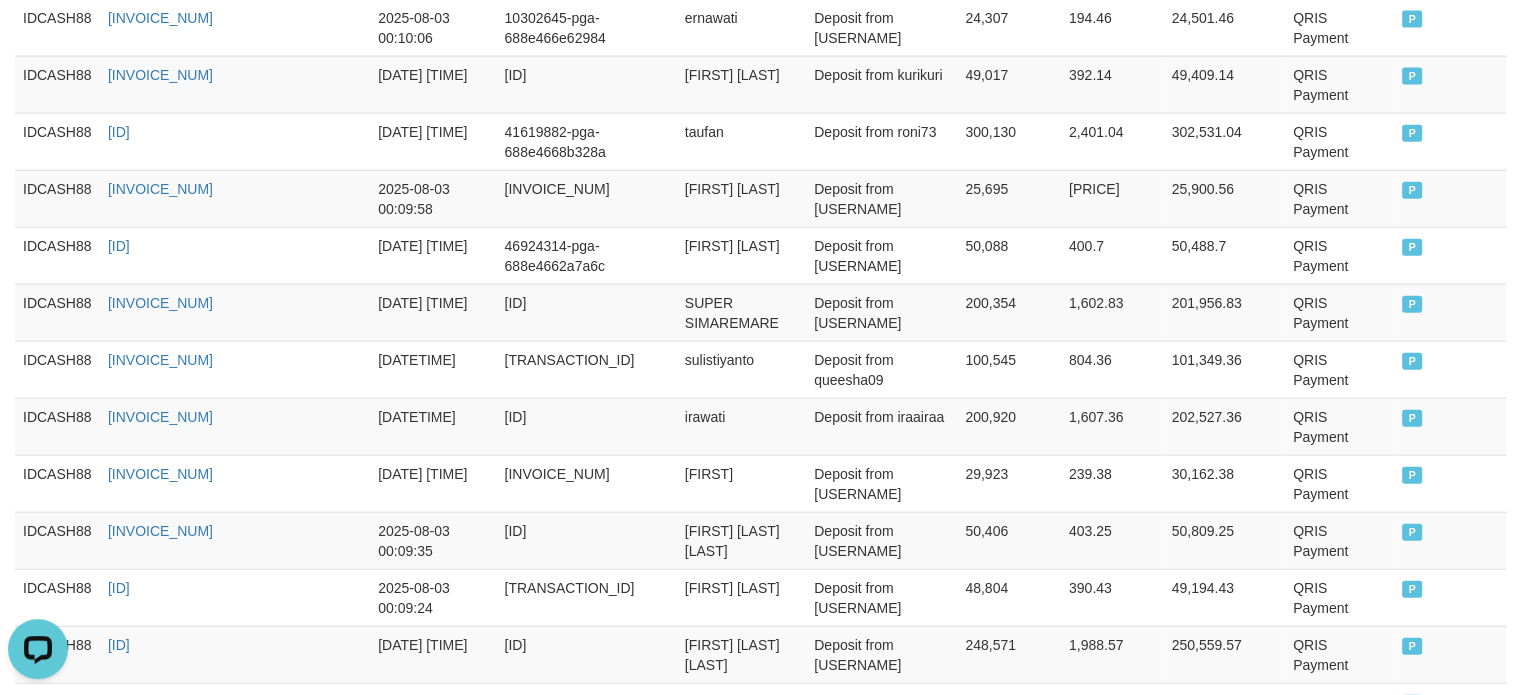 scroll, scrollTop: 6058, scrollLeft: 0, axis: vertical 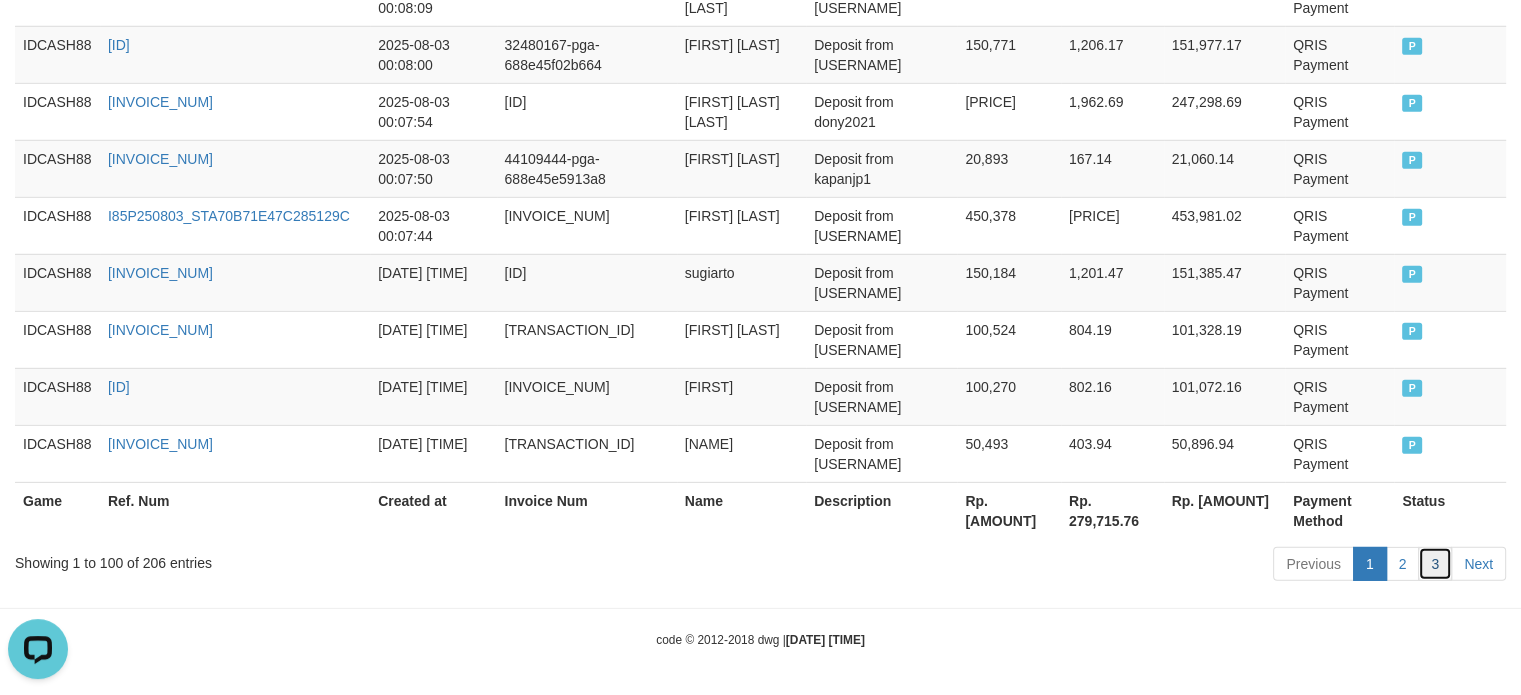 click on "3" at bounding box center (1435, 564) 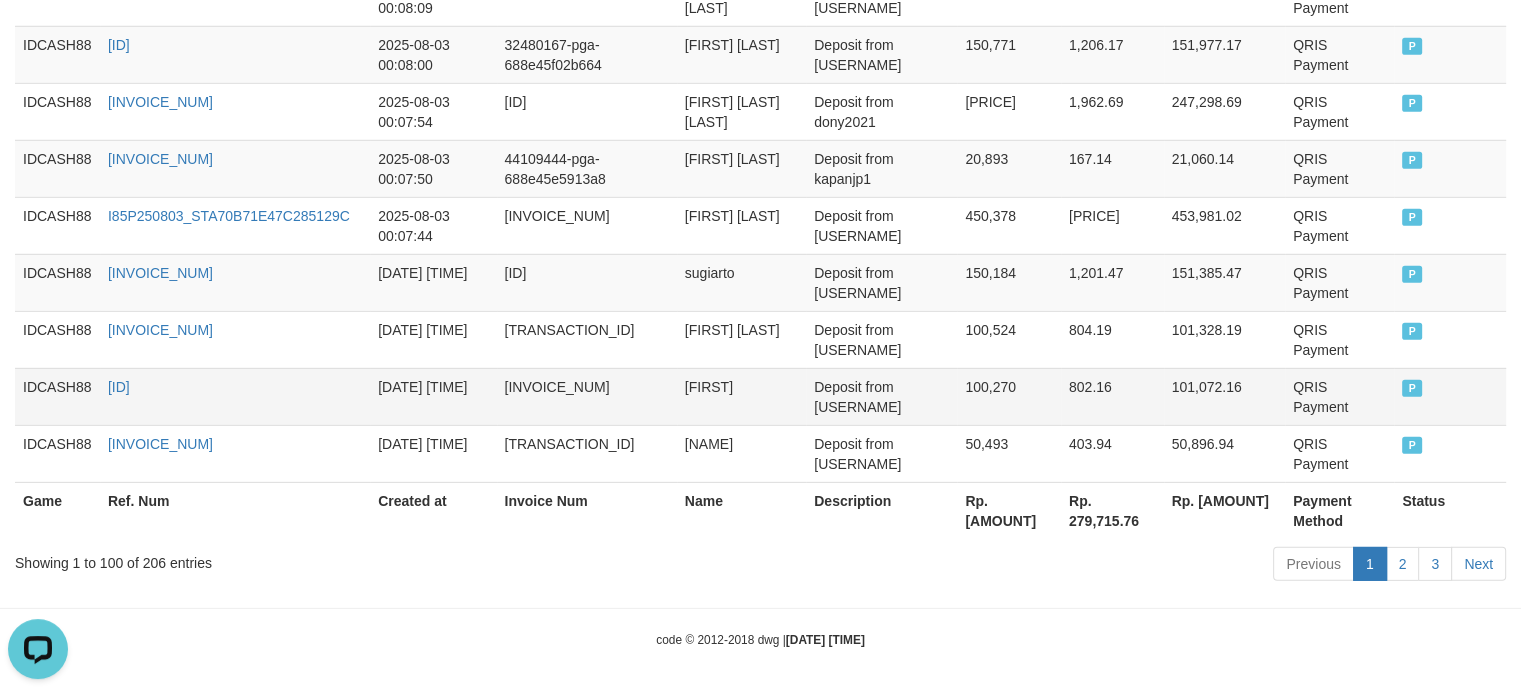 scroll, scrollTop: 752, scrollLeft: 0, axis: vertical 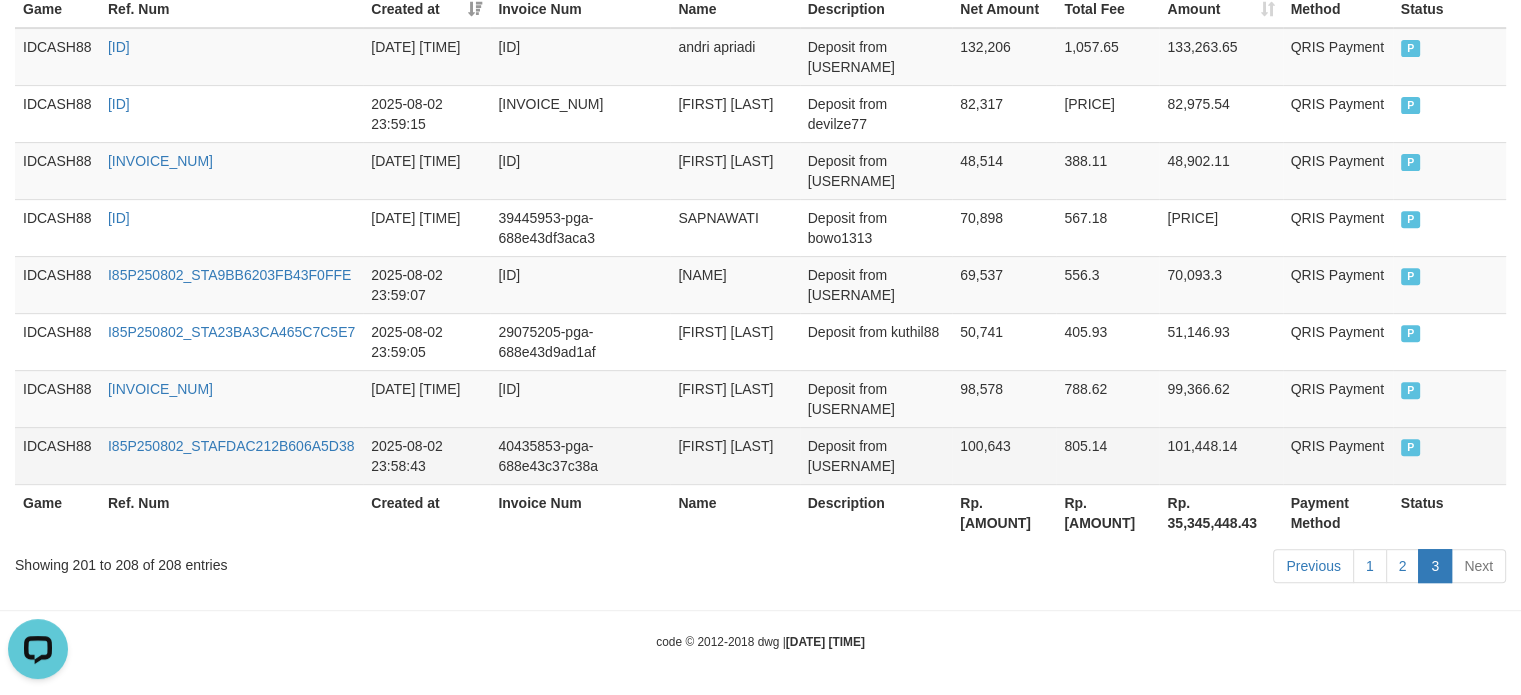 click on "P" at bounding box center [1449, 455] 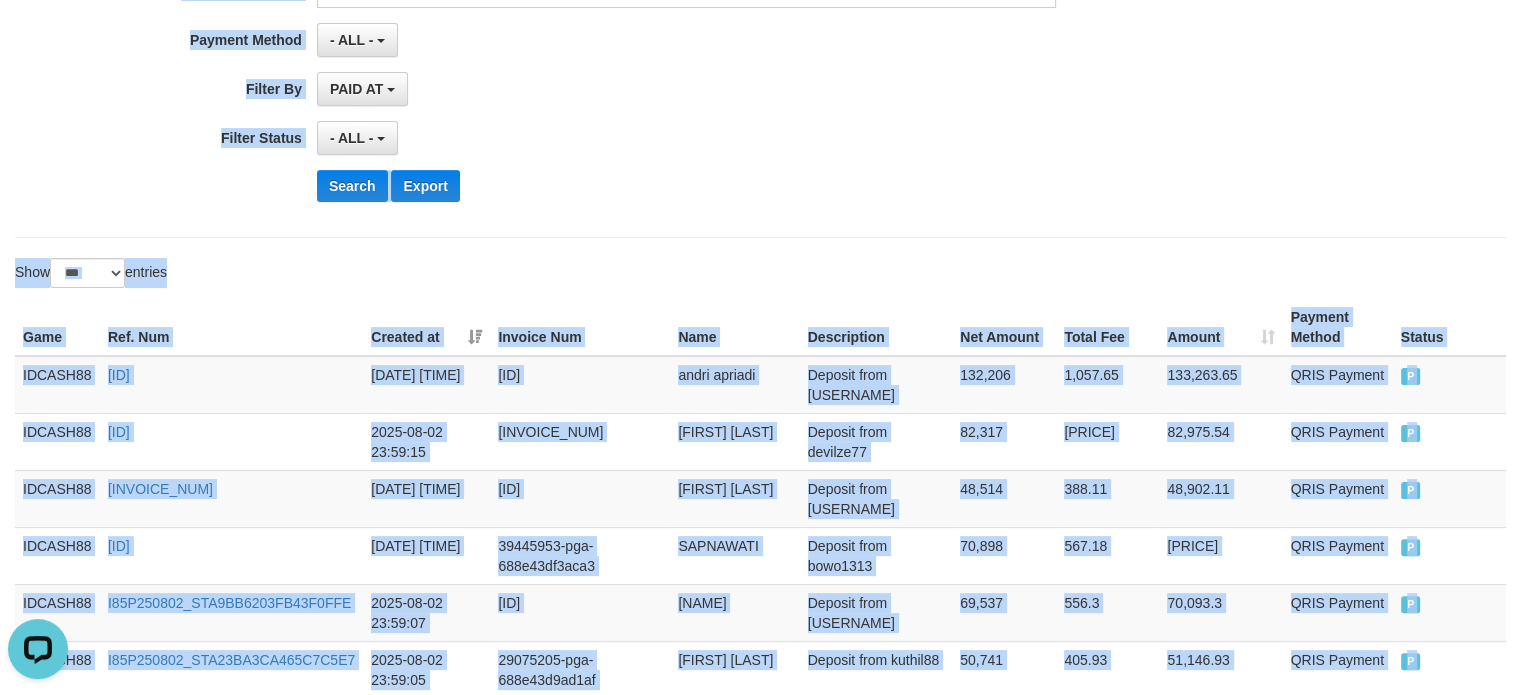 scroll, scrollTop: 0, scrollLeft: 0, axis: both 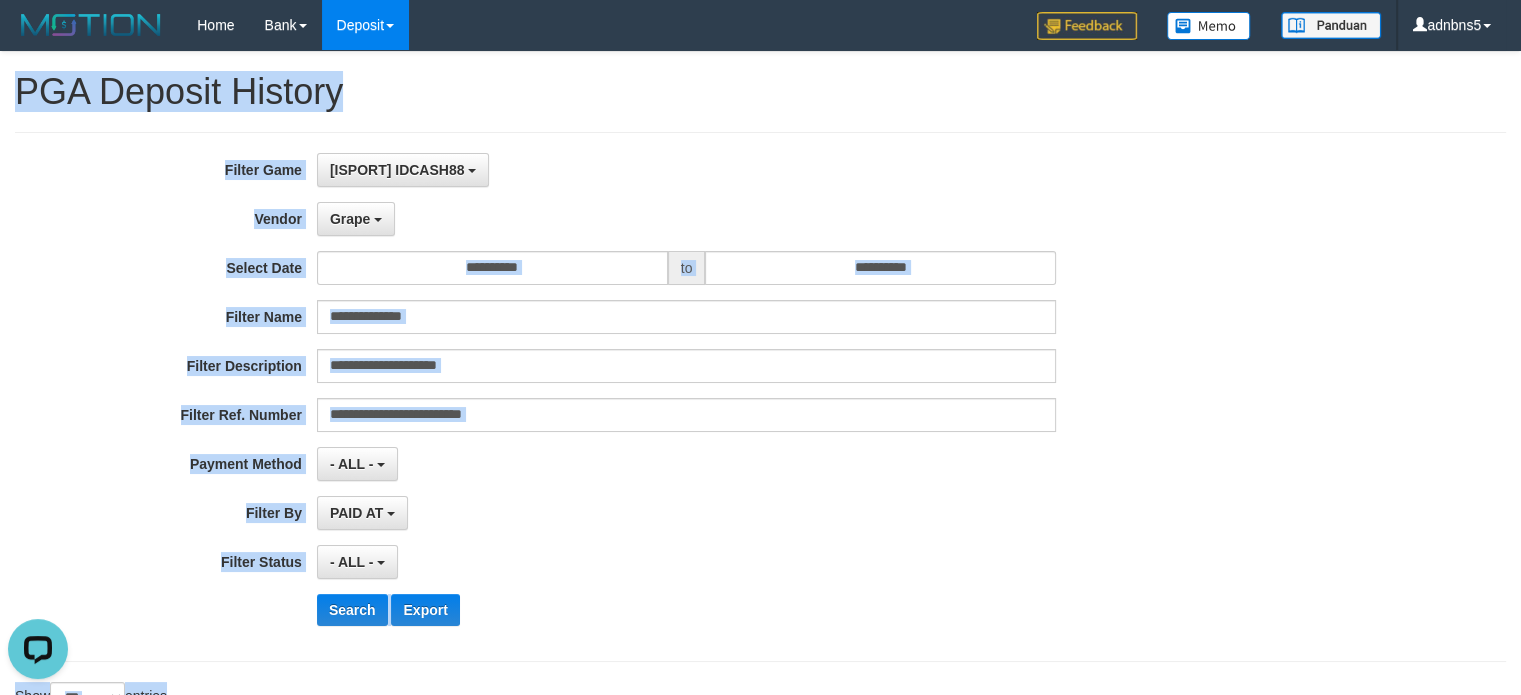 drag, startPoint x: 1438, startPoint y: 447, endPoint x: 0, endPoint y: -26, distance: 1513.7942 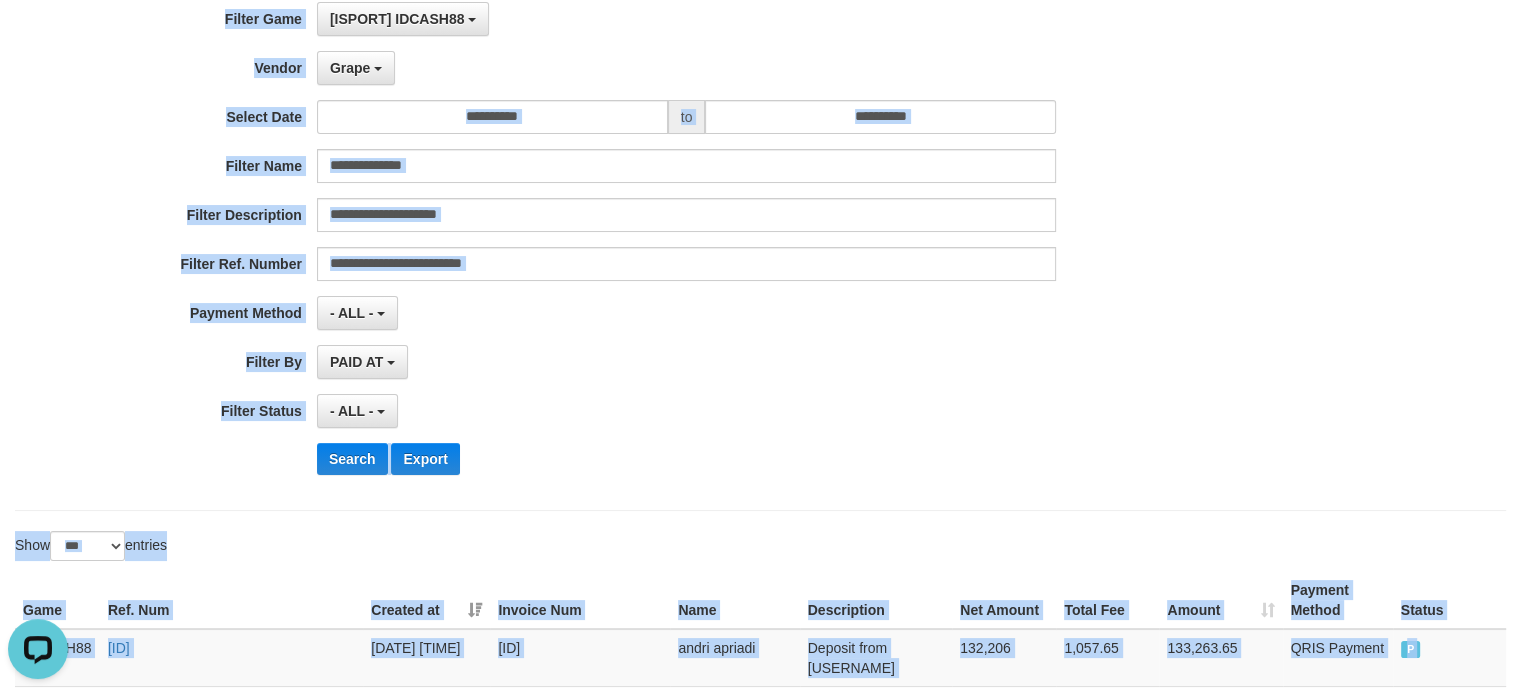 scroll, scrollTop: 500, scrollLeft: 0, axis: vertical 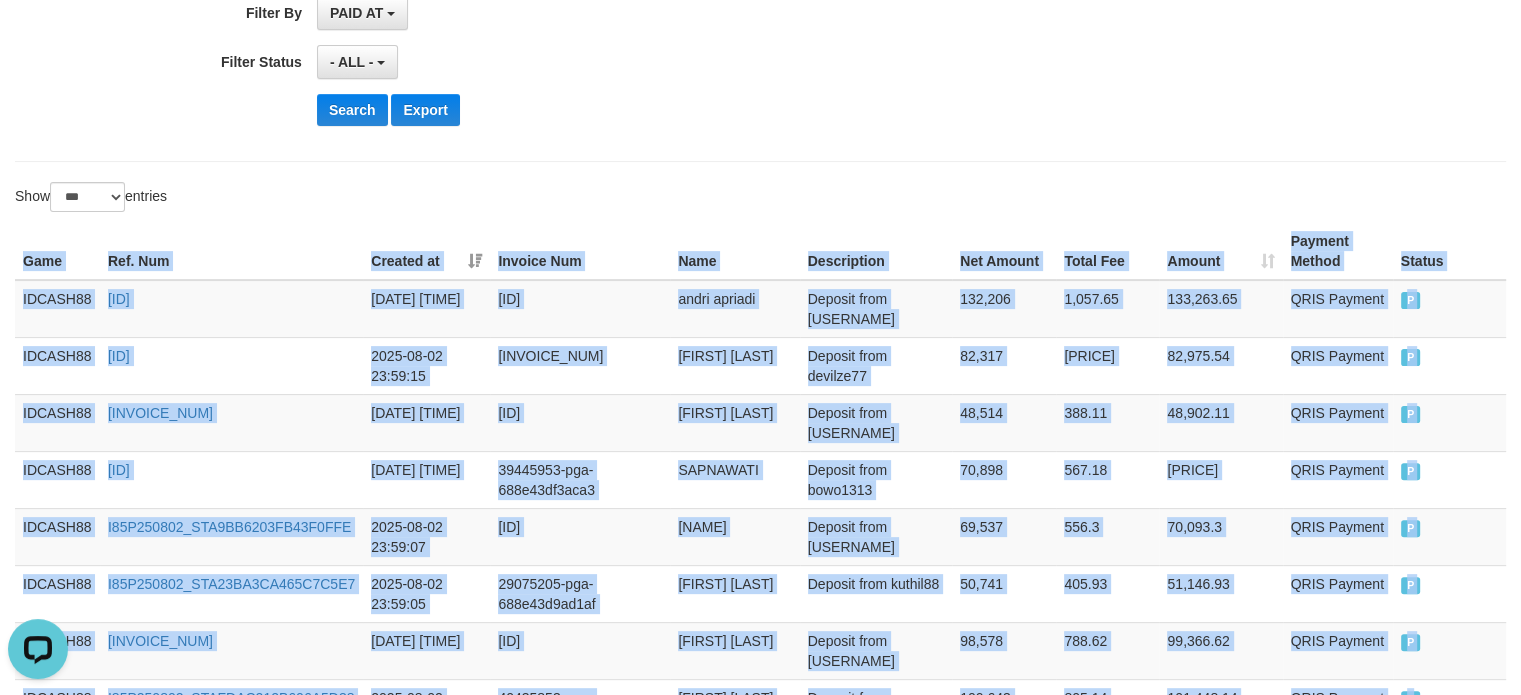 click on "**********" at bounding box center [760, 508] 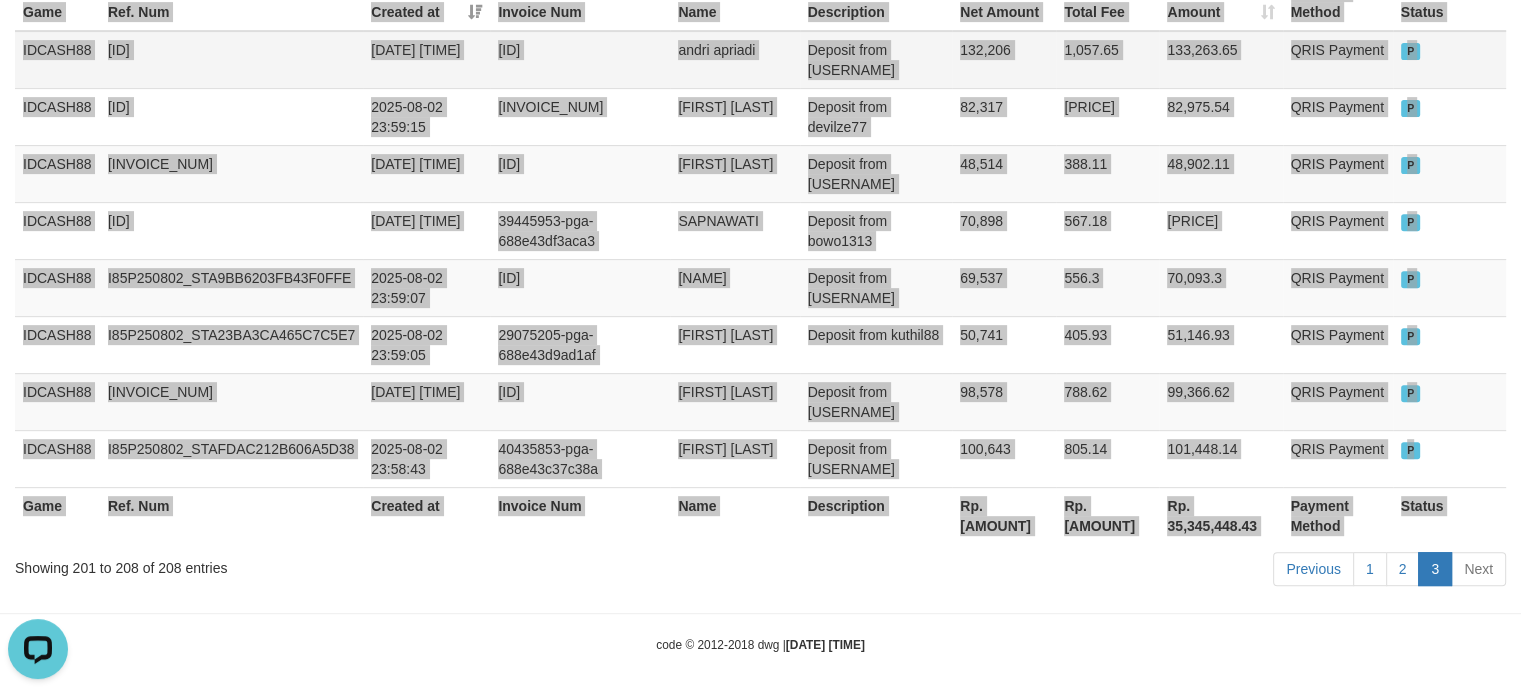 scroll, scrollTop: 752, scrollLeft: 0, axis: vertical 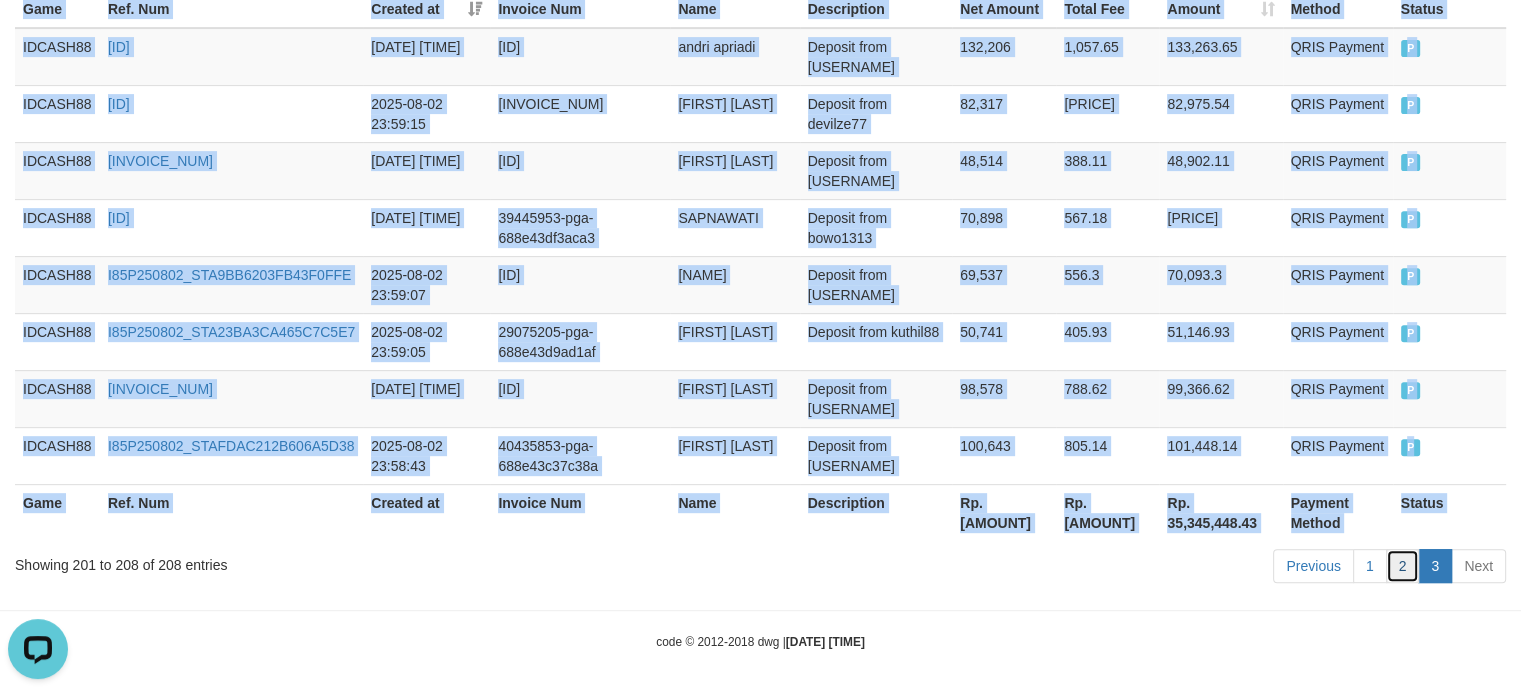 click on "2" at bounding box center (1403, 566) 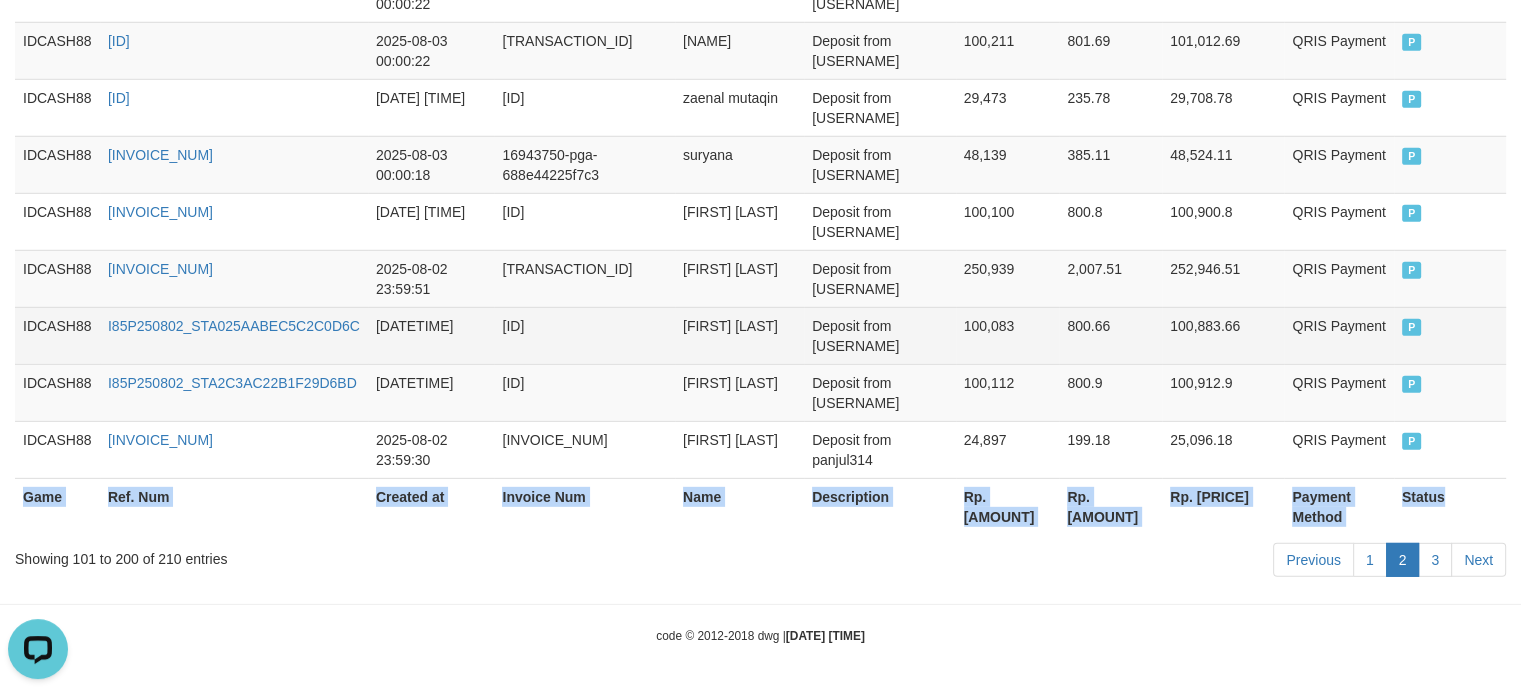scroll, scrollTop: 5998, scrollLeft: 0, axis: vertical 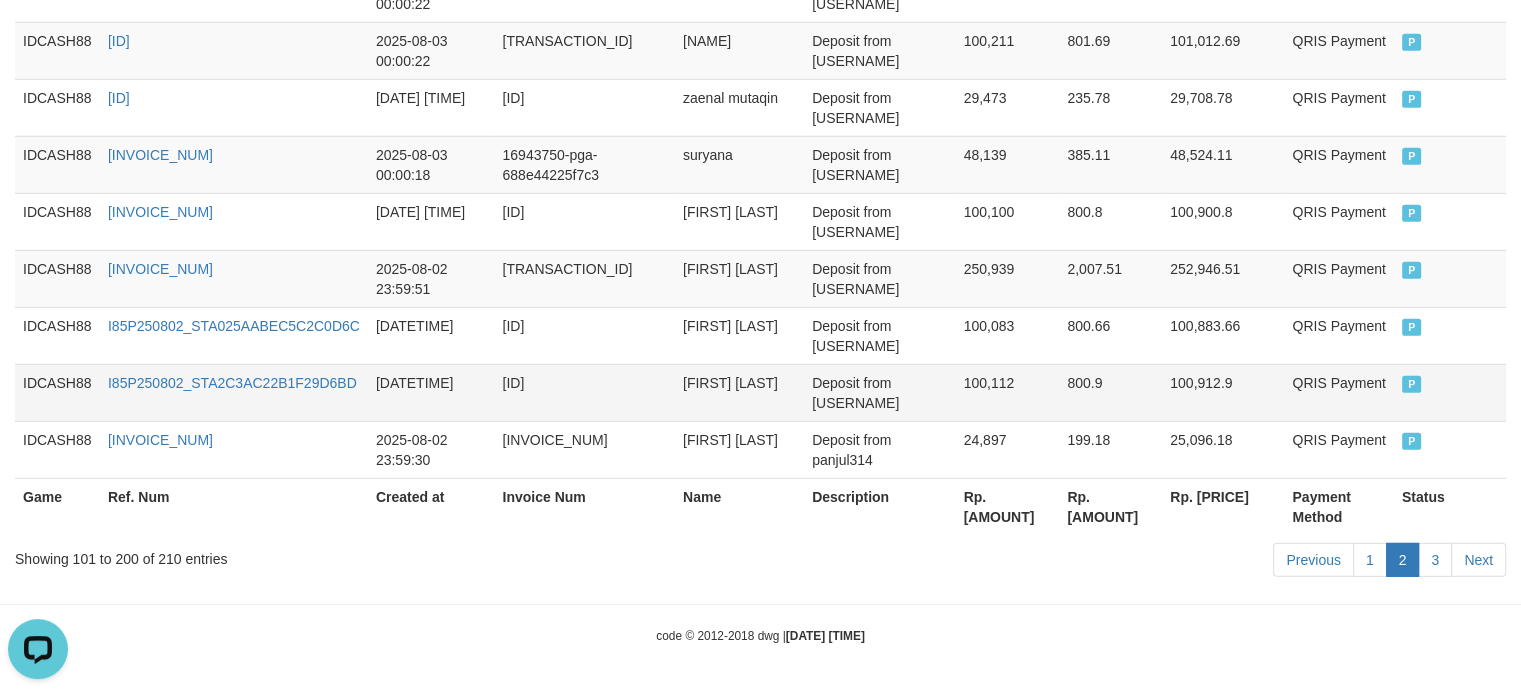 click on "P" at bounding box center [1450, 392] 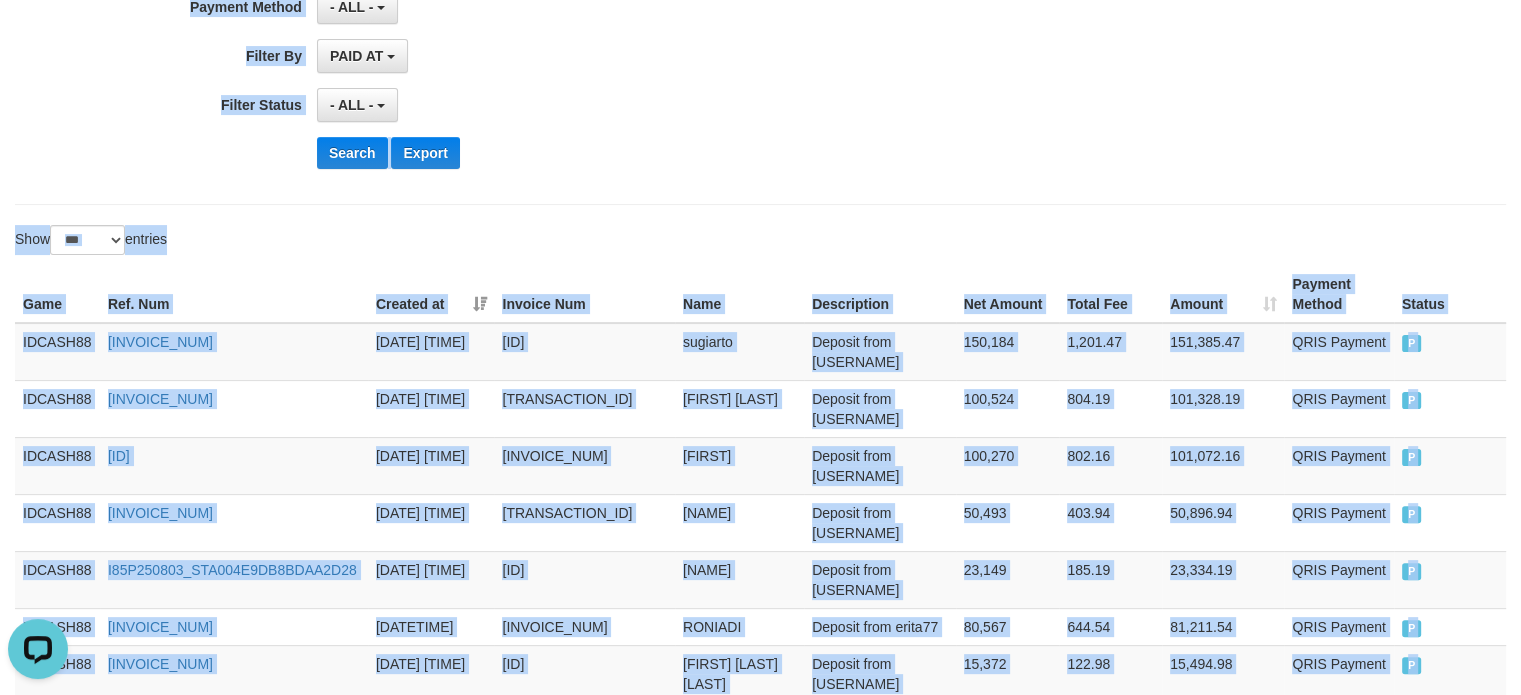 scroll, scrollTop: 0, scrollLeft: 0, axis: both 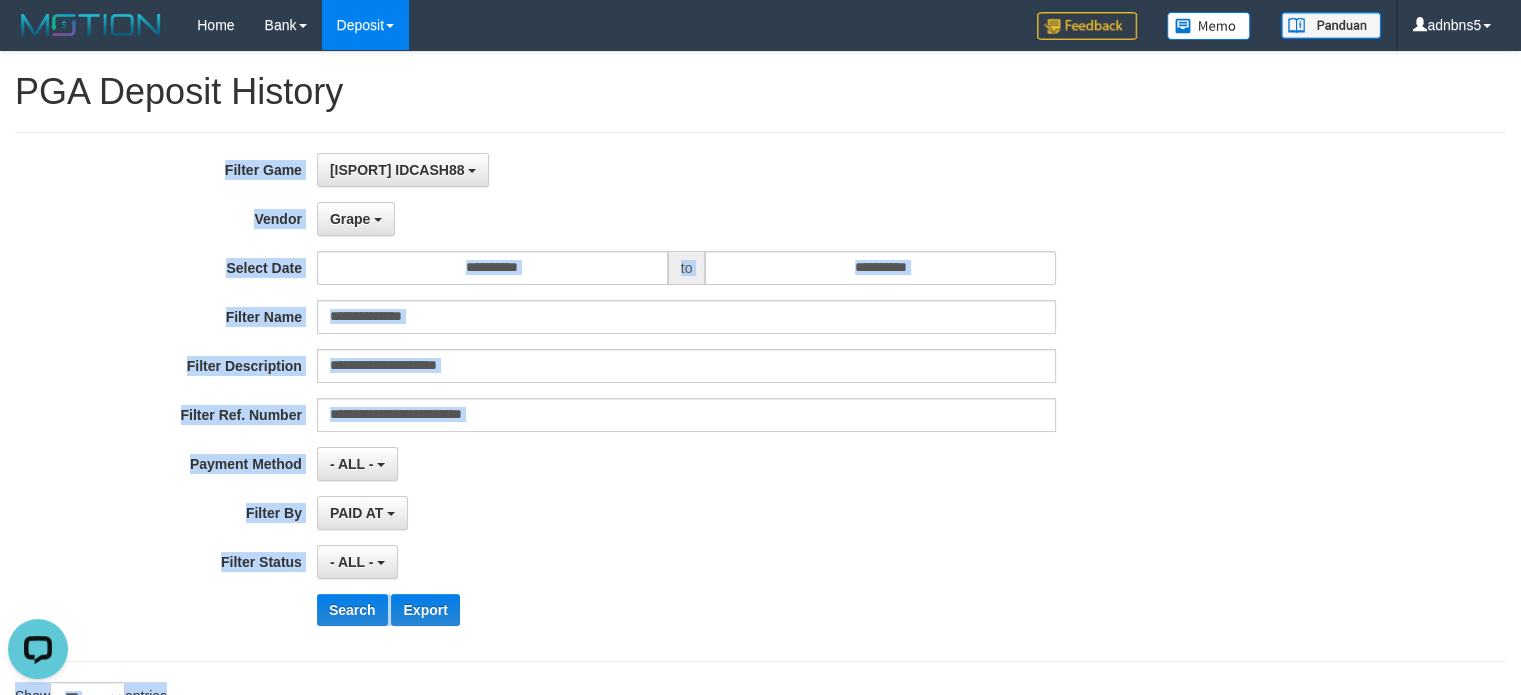 drag, startPoint x: 1435, startPoint y: 443, endPoint x: 1, endPoint y: 160, distance: 1461.6583 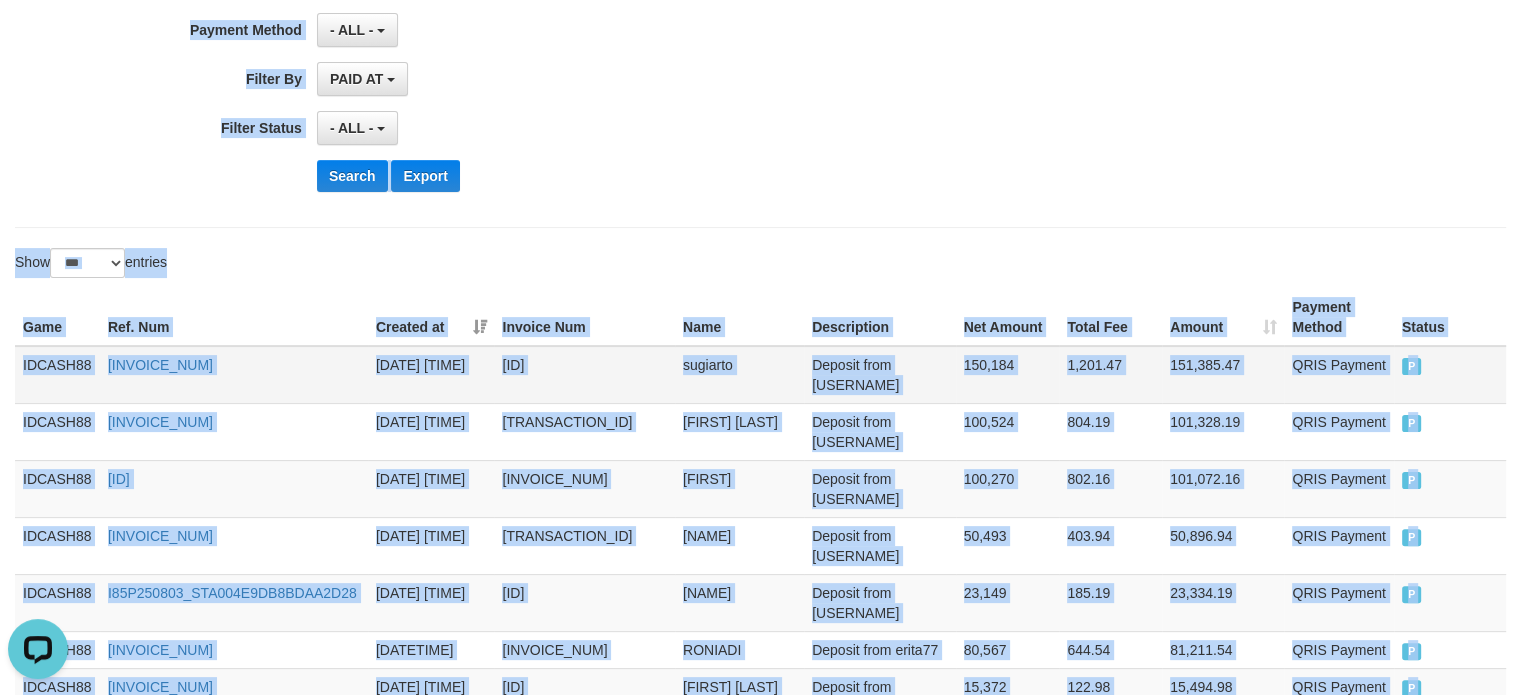scroll, scrollTop: 500, scrollLeft: 0, axis: vertical 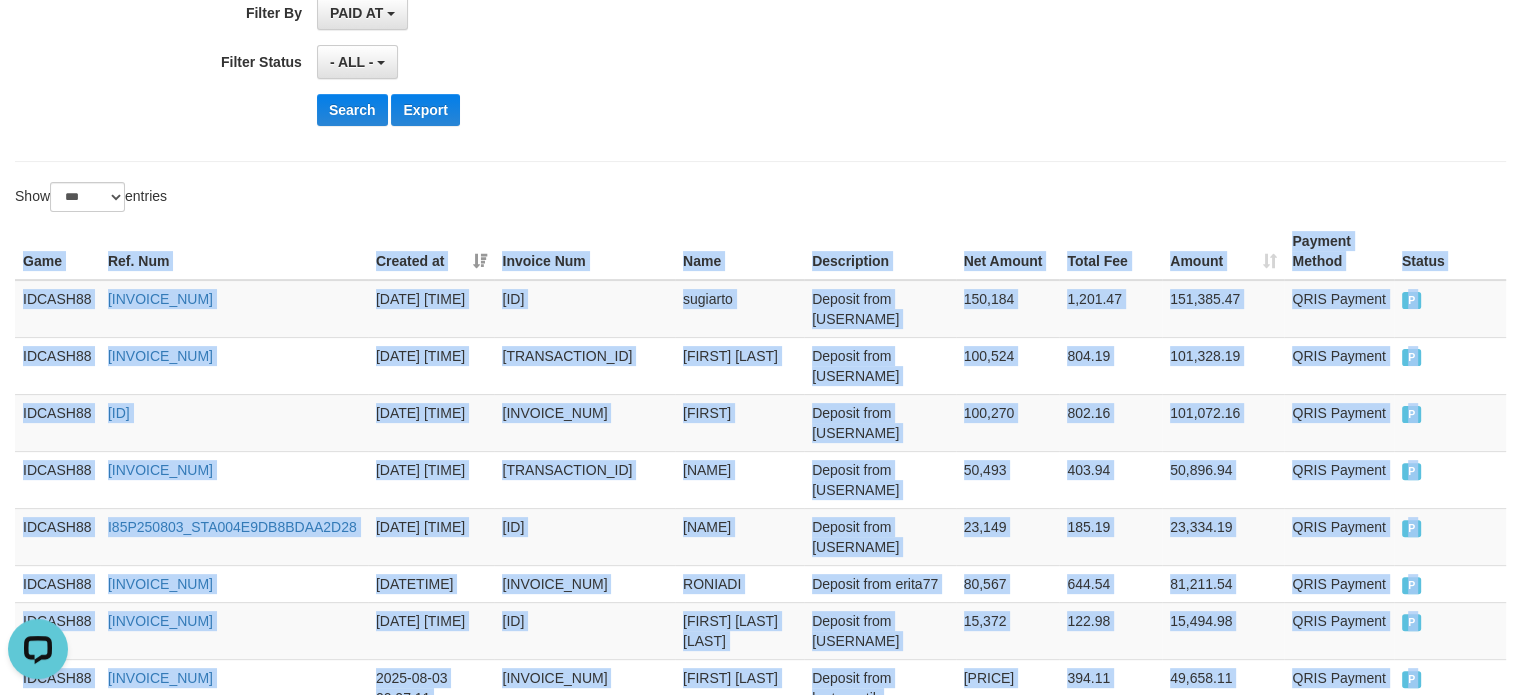 click on "Game" at bounding box center (57, 251) 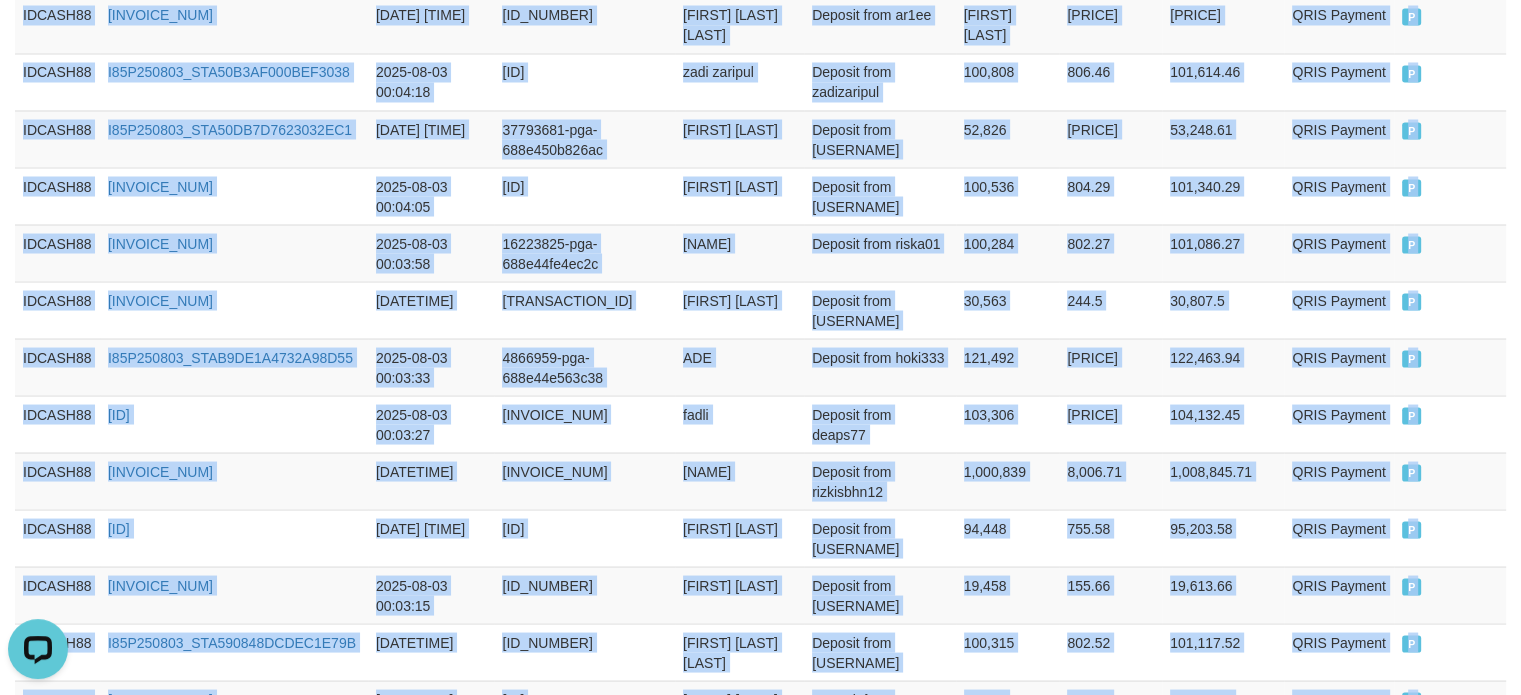 scroll, scrollTop: 5998, scrollLeft: 0, axis: vertical 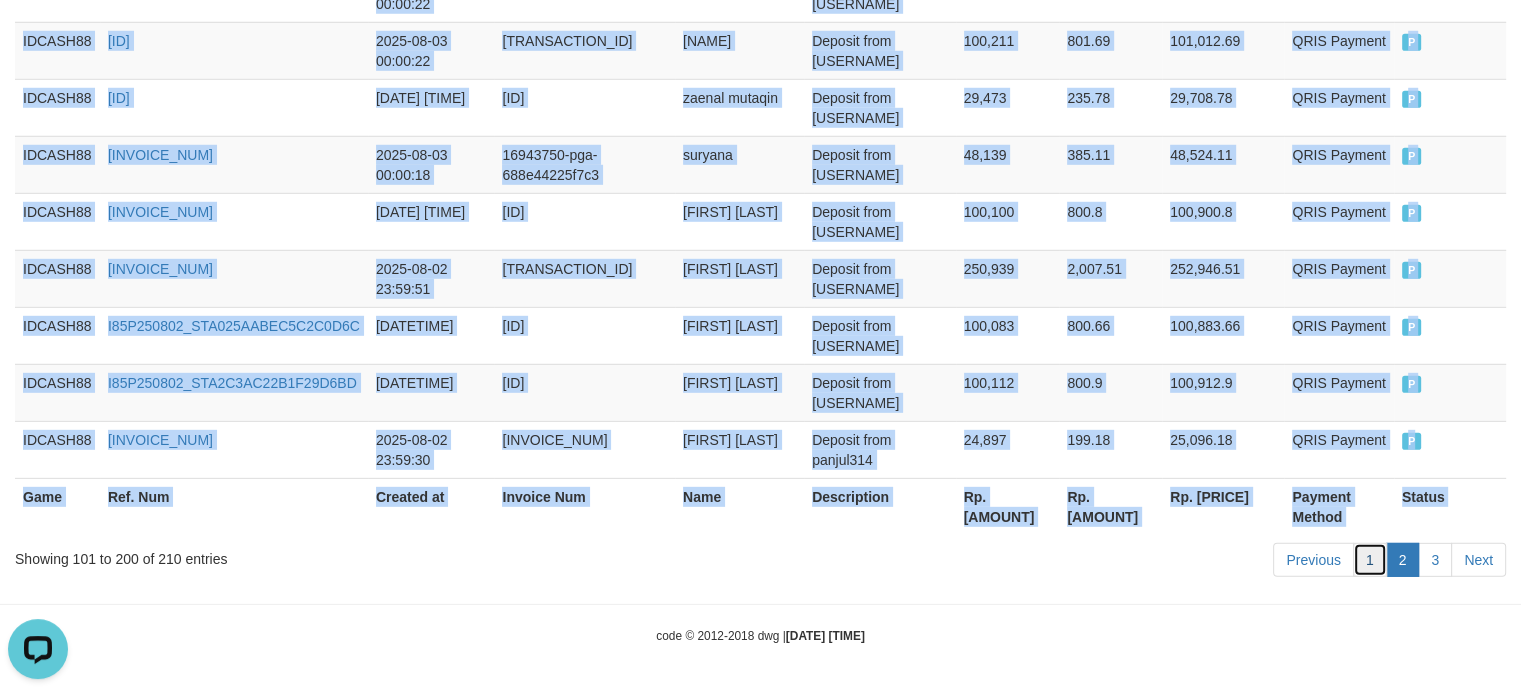 click on "1" at bounding box center [1370, 560] 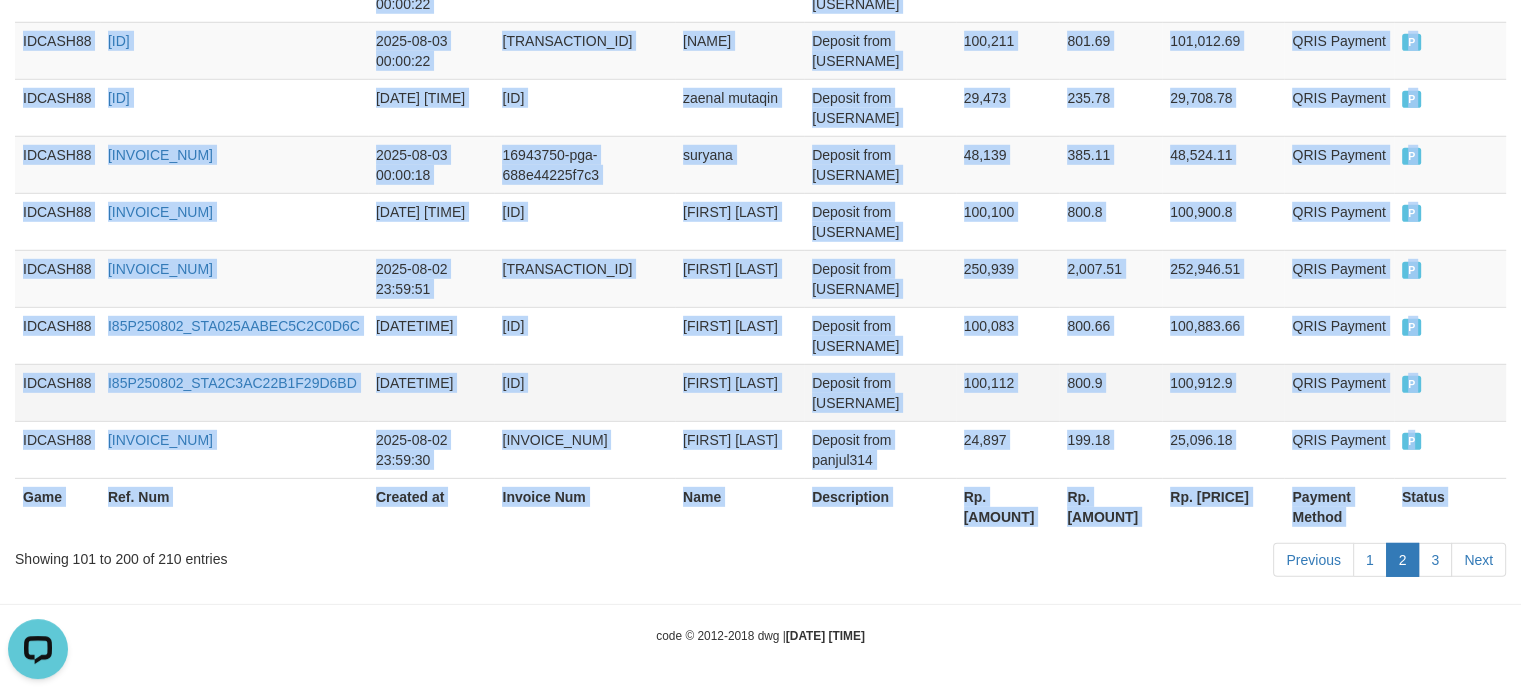 scroll, scrollTop: 6058, scrollLeft: 0, axis: vertical 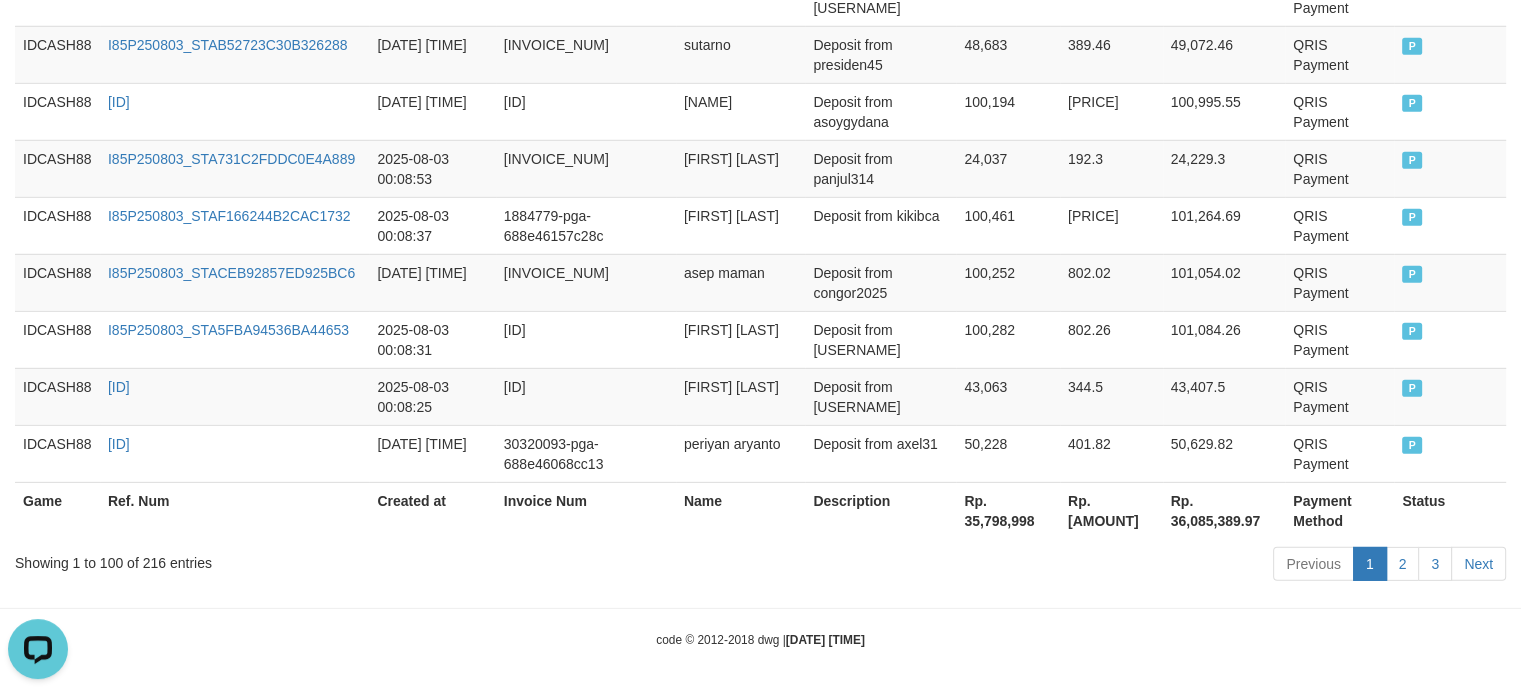click on "P" at bounding box center [1450, 396] 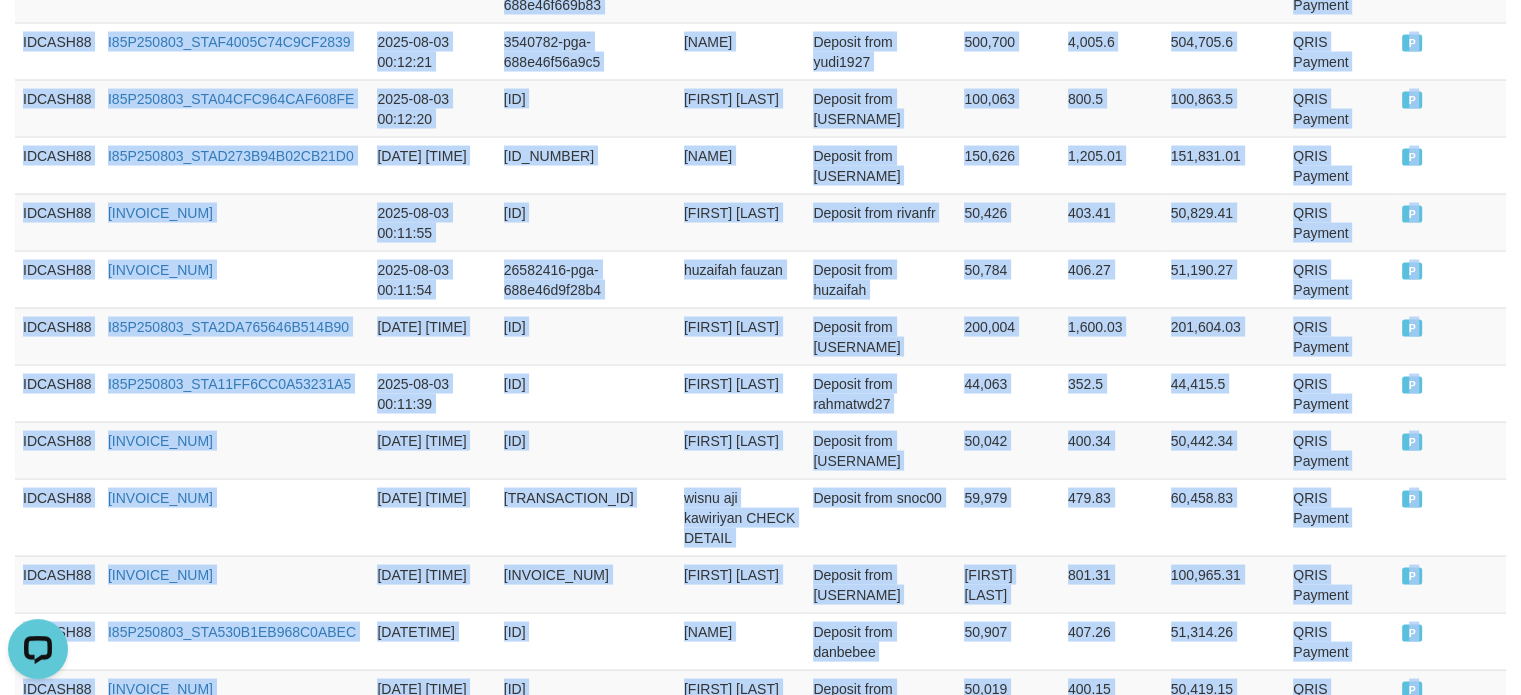 scroll, scrollTop: 0, scrollLeft: 0, axis: both 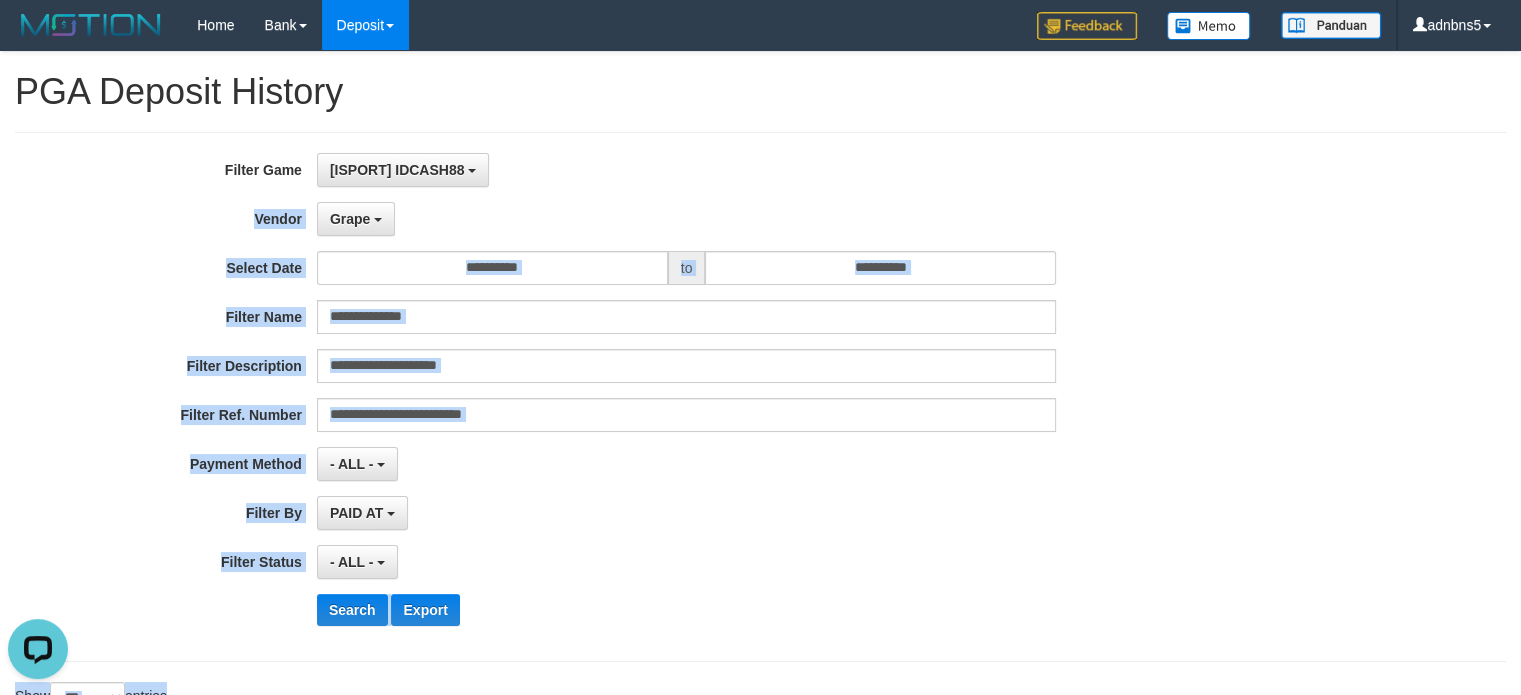 drag, startPoint x: 1445, startPoint y: 442, endPoint x: 0, endPoint y: 228, distance: 1460.7604 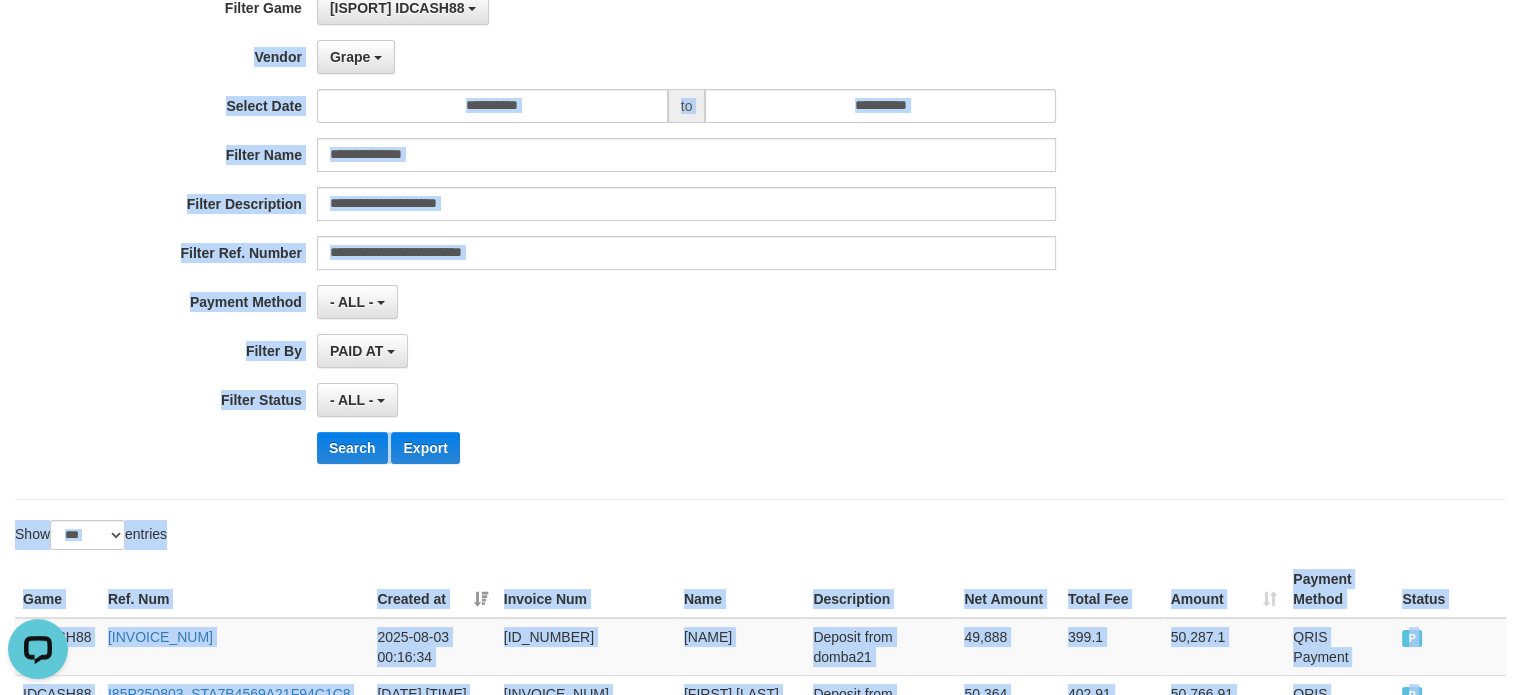 scroll, scrollTop: 400, scrollLeft: 0, axis: vertical 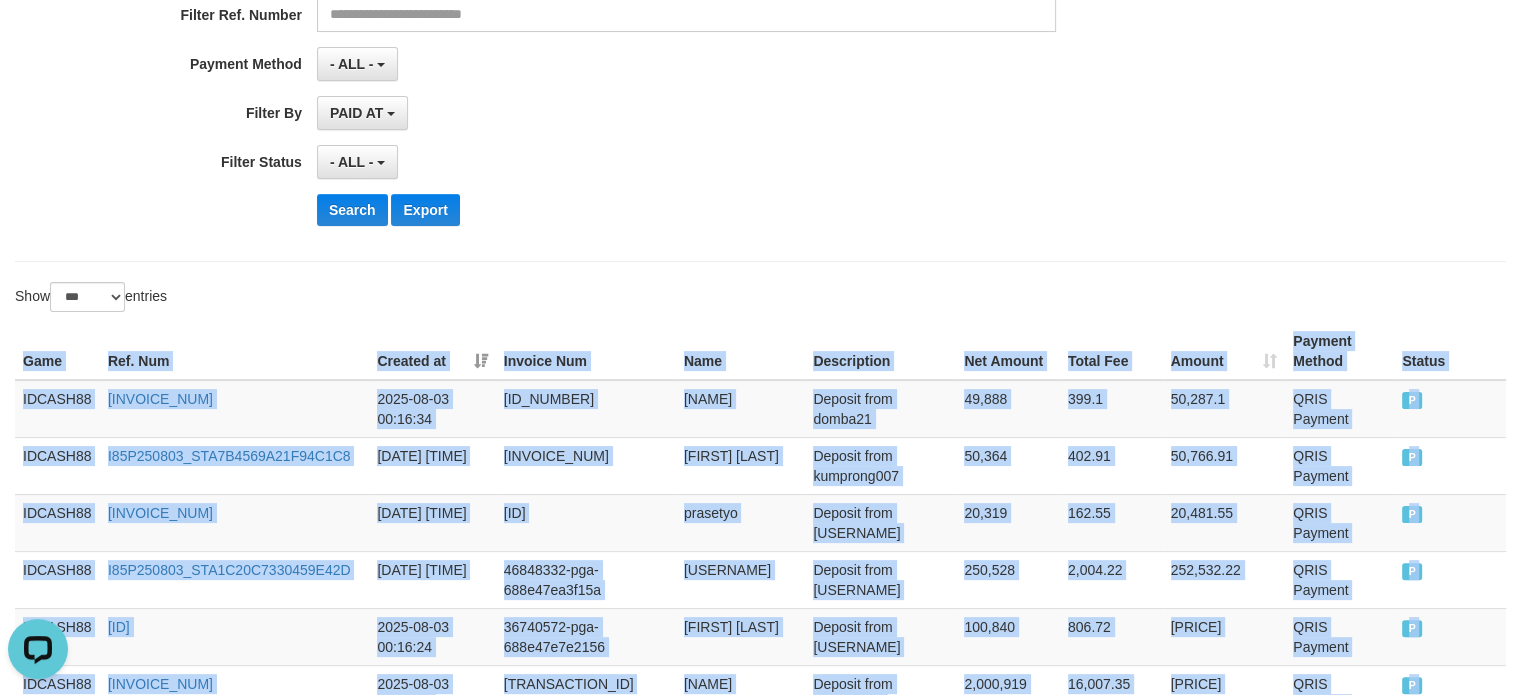 click on "IDCASH88 I85P250803_STAE62F095D58B1D30F [DATE] [TIME] 29587335-pga-688e47f218710 [NAME] Deposit from [USERNAME] [AMOUNT] [AMOUNT] [AMOUNT] QRIS Payment P   IDCASH88 I85P250803_STA7B4569A21F94C1C8 [DATE] [TIME] 35466977-pga-688e47eaca841 [NAME] Deposit from [USERNAME] [AMOUNT] [AMOUNT] [AMOUNT] QRIS Payment P   IDCASH88 I85P250803_STA70E2DD6E1A537DD1 [DATE] [TIME] 47123731-pga-688e47eb19688 [NAME] Deposit from [USERNAME] [AMOUNT] [AMOUNT] [AMOUNT] QRIS Payment P   IDCASH88 I85P250803_STA1C20C7330459E42D [DATE] [TIME] 46848332-pga-688e47ea3f15a [NAME] Deposit from [USERNAME] [AMOUNT] [AMOUNT] [AMOUNT] QRIS Payment P   IDCASH88 I85P250803_STA39CBBA514C8FA5E7 [DATE] [TIME] 36740572-pga-688e47e7e2156 [NAME] [AMOUNT] P   P" at bounding box center [760, 3260] 